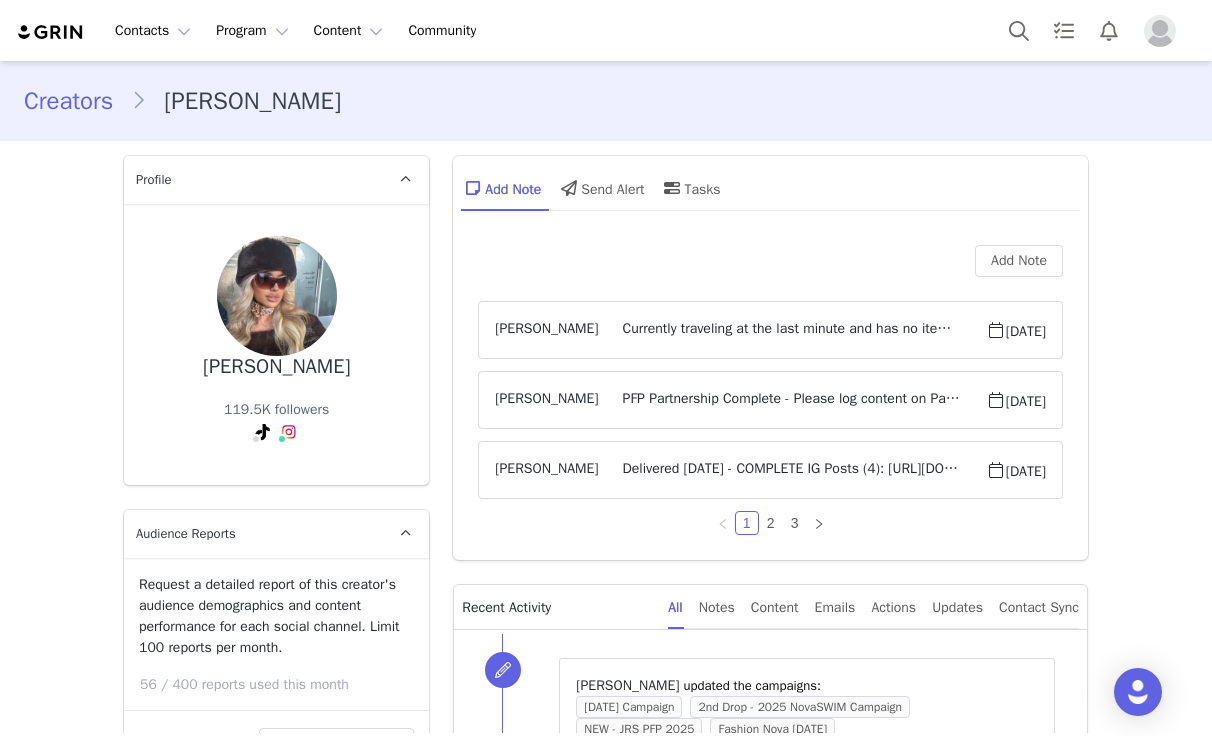 scroll, scrollTop: 0, scrollLeft: 0, axis: both 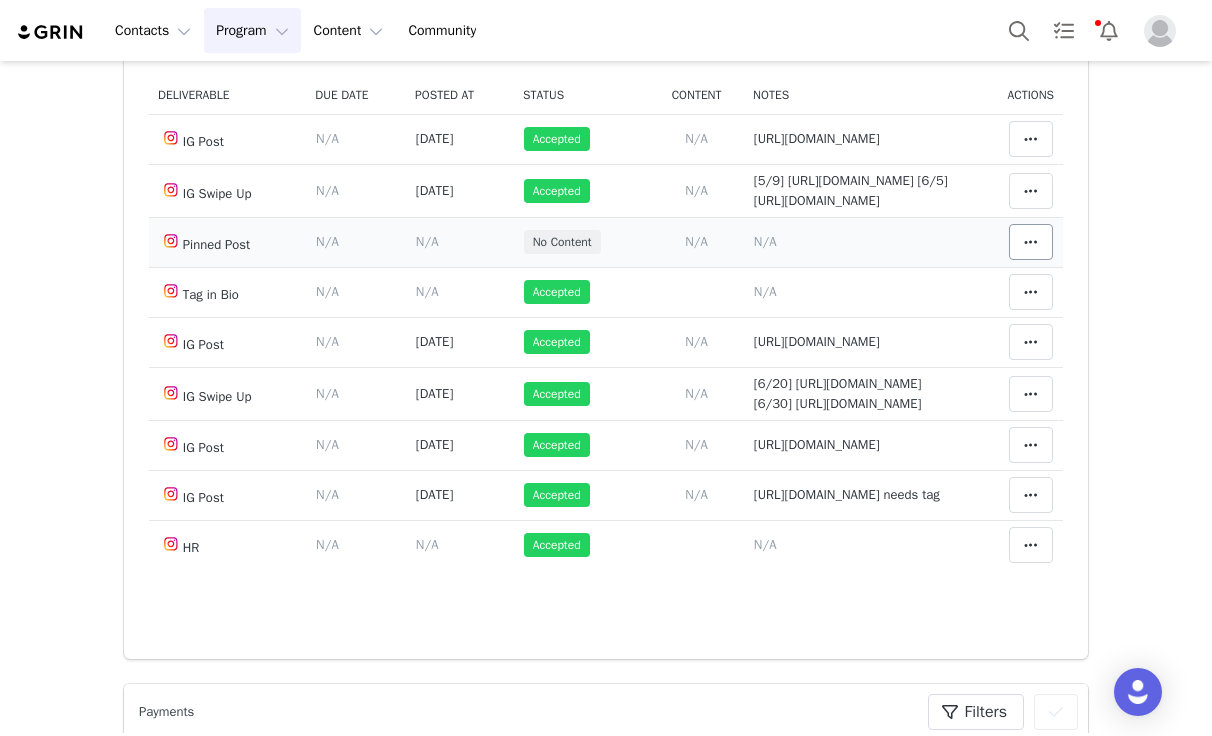click on "Match Content   Mark as Accepted  Delete Deliverable  This will unlink any content, this cannot be undone.  Yes, delete deliverable  Delete Deliverable  Match Deliverable with Content" at bounding box center [1018, 242] 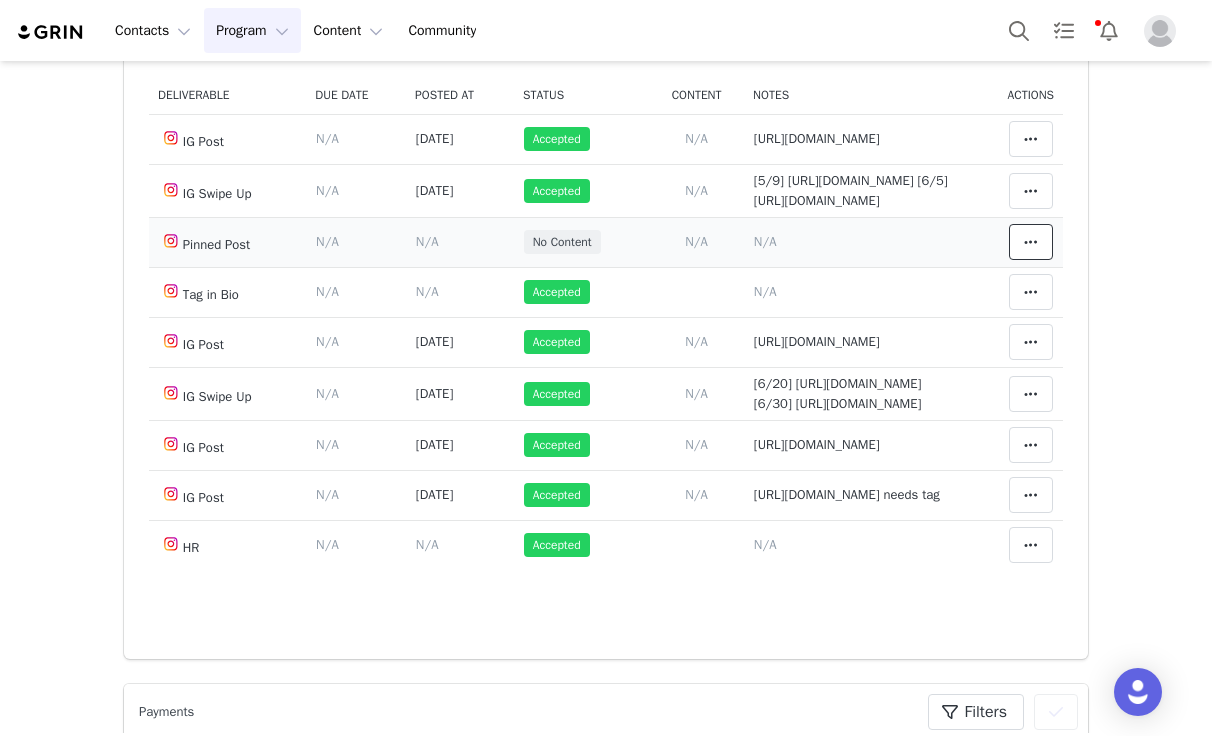 click at bounding box center (1031, 242) 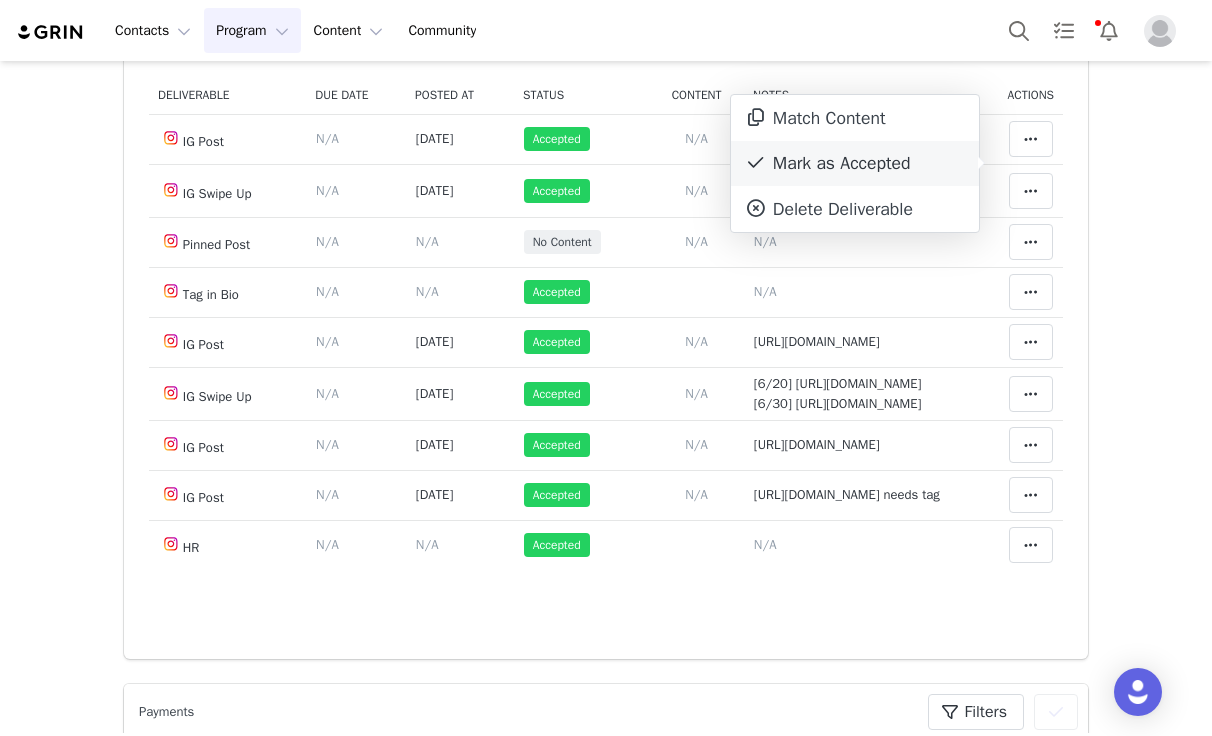 click on "Mark as Accepted" at bounding box center (855, 164) 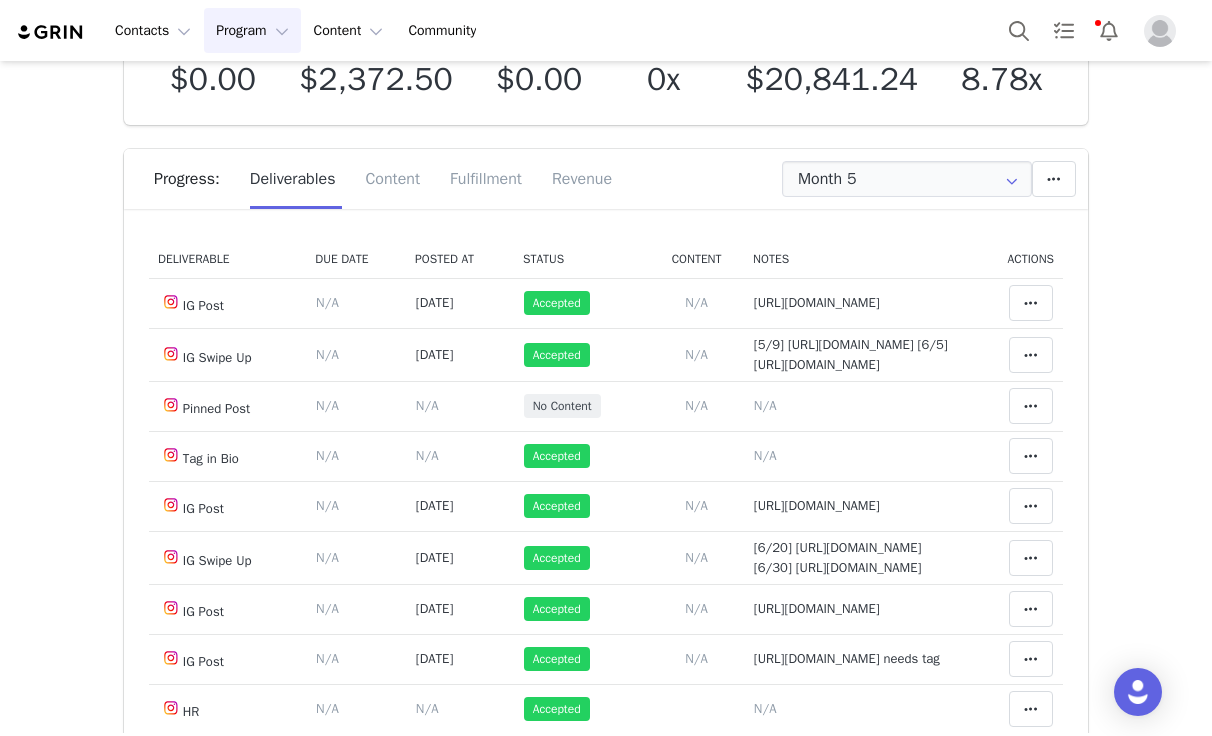 scroll, scrollTop: 80, scrollLeft: 0, axis: vertical 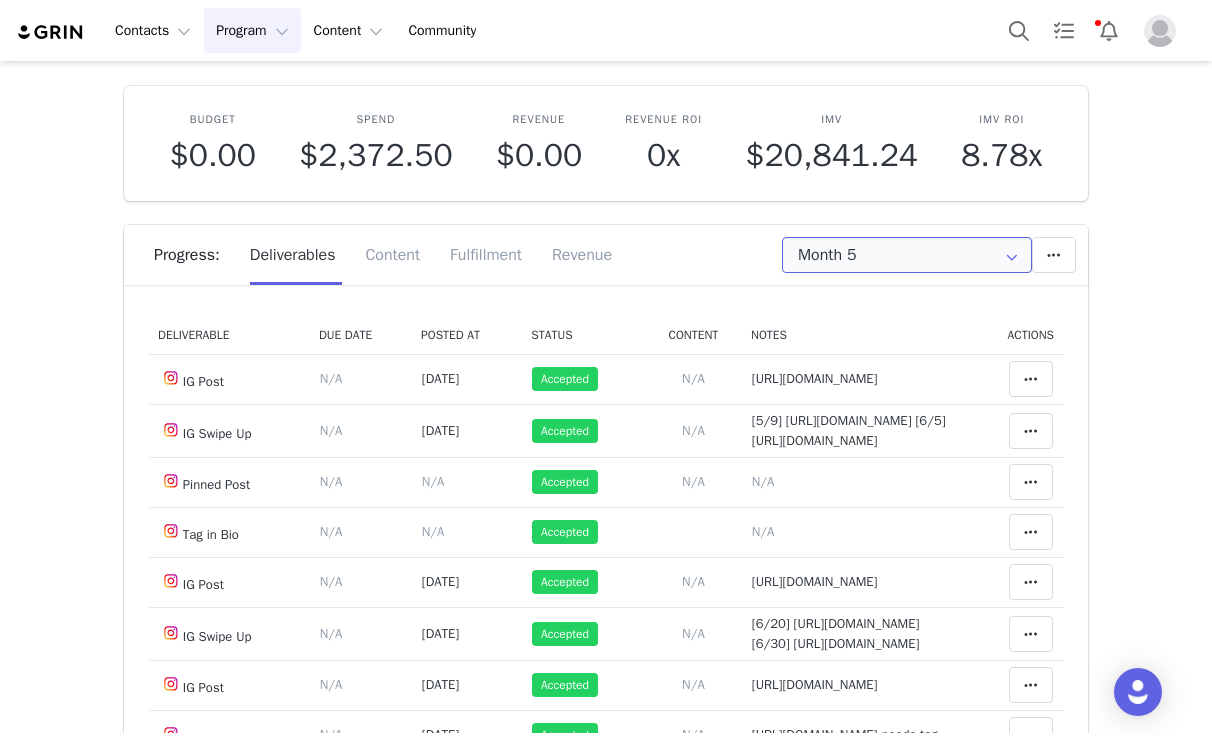 click on "Month 5" at bounding box center [907, 255] 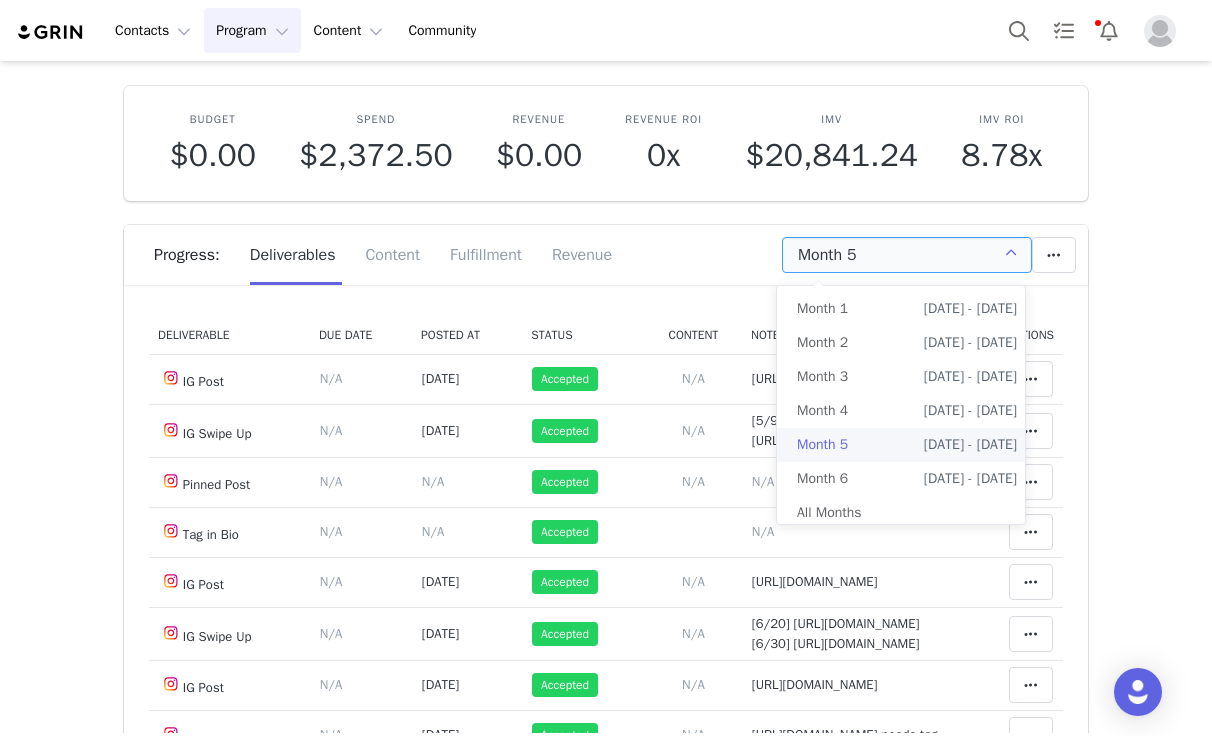 click on "Partnerships  Georgi Williams  PFP: 24 IG posts and 12 IG swipe ups  Edit Partnership  Budget $0.00 Spend $2,372.50 Revenue $0.00 Revenue ROI 0x IMV $20,841.24 IMV ROI 8.78x Progress: Deliverables Content Fulfillment Revenue Month 5 Add a new deliverable  What type of deliverable?   IG Swipe Up   Pinned Post   Tag in Bio   IG Post   HR   Where should it be added?  Throughout Partnership  Month 1   Month 2   Month 3   Month 4   Month 5   Month 6   Throughout Partnership   Save  Cancel  Add Deliverable   Set End Date for Month 5   This will change the start and end dates for months 5 through 6 accordingly.  Feb 20, 2025 Current date: Feb 20, 2025  Save   Cancel   Extend Schedule  Reset Content Do you want to reorder all of the content for this this partnership?  Yes, reset content   Cancel   Reset Content   Allow Content Past End Date   Fetch Recent Content   Month 5  Deliverable Due Date Posted At Status Content Notes Actions  IG Post Deliverable Due Date Set the date you expect this content to go live.  Save" at bounding box center (606, 3705) 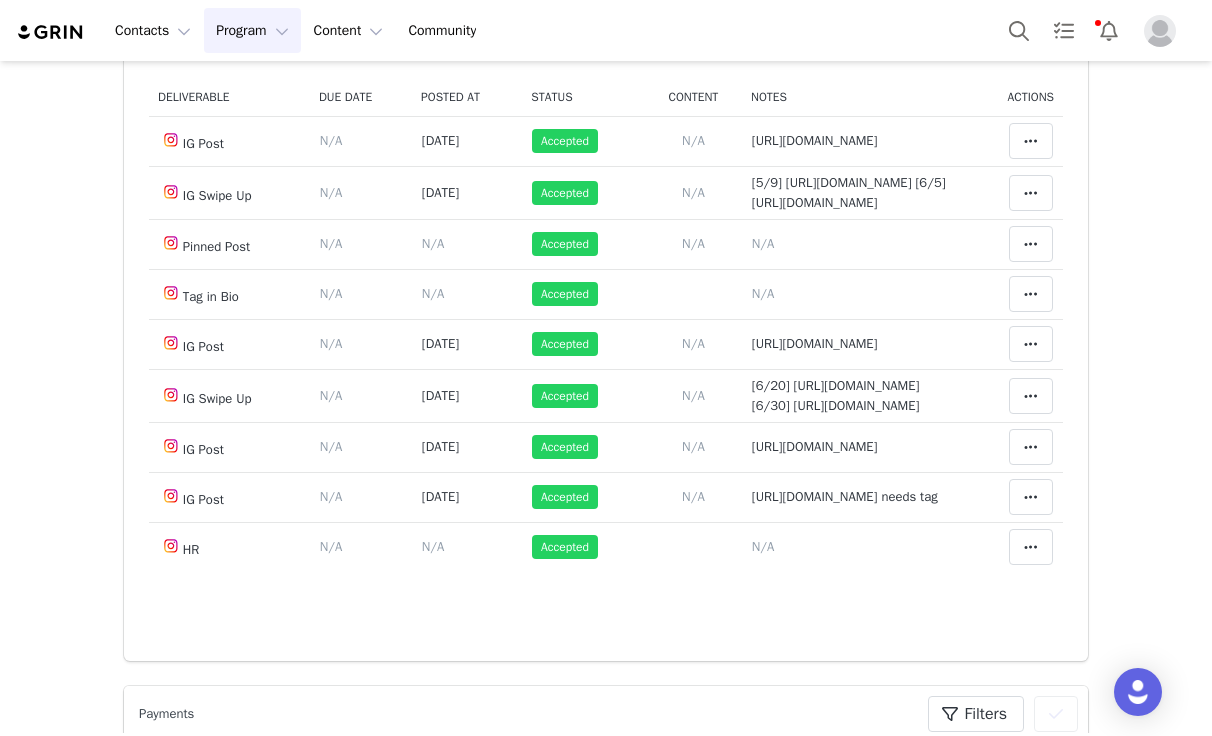 scroll, scrollTop: 320, scrollLeft: 0, axis: vertical 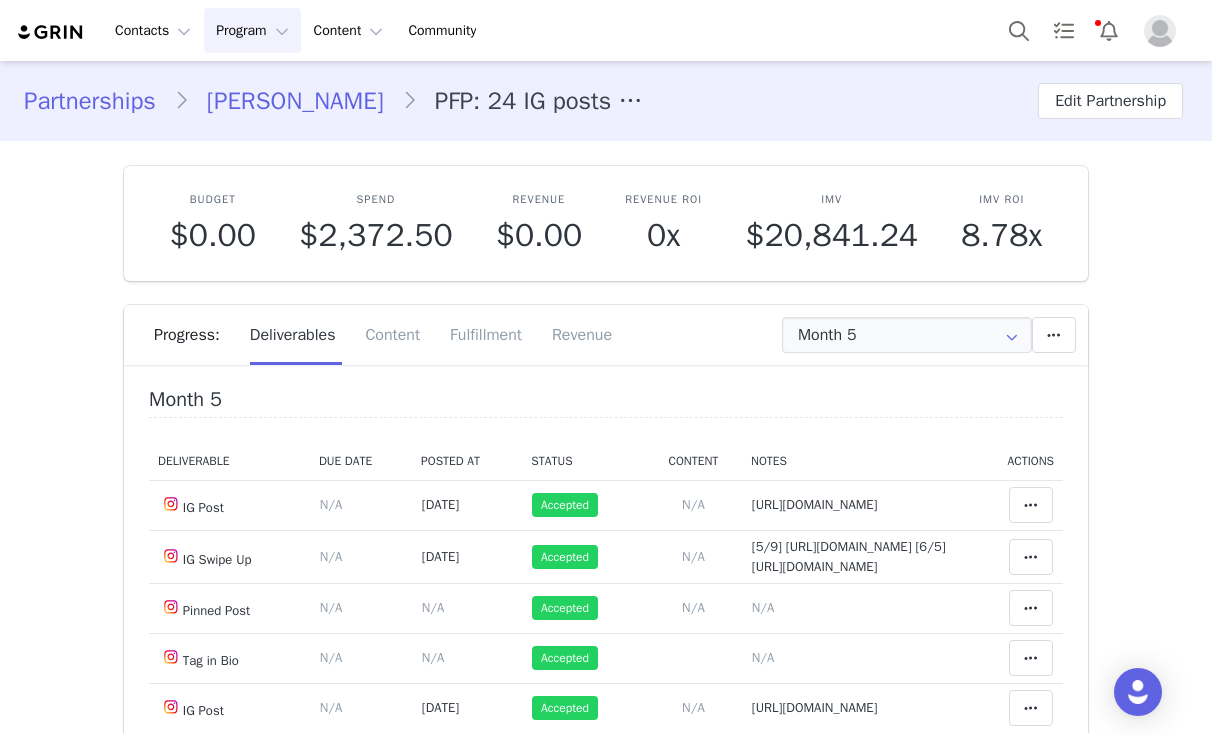 click on "Georgi Williams" at bounding box center [295, 101] 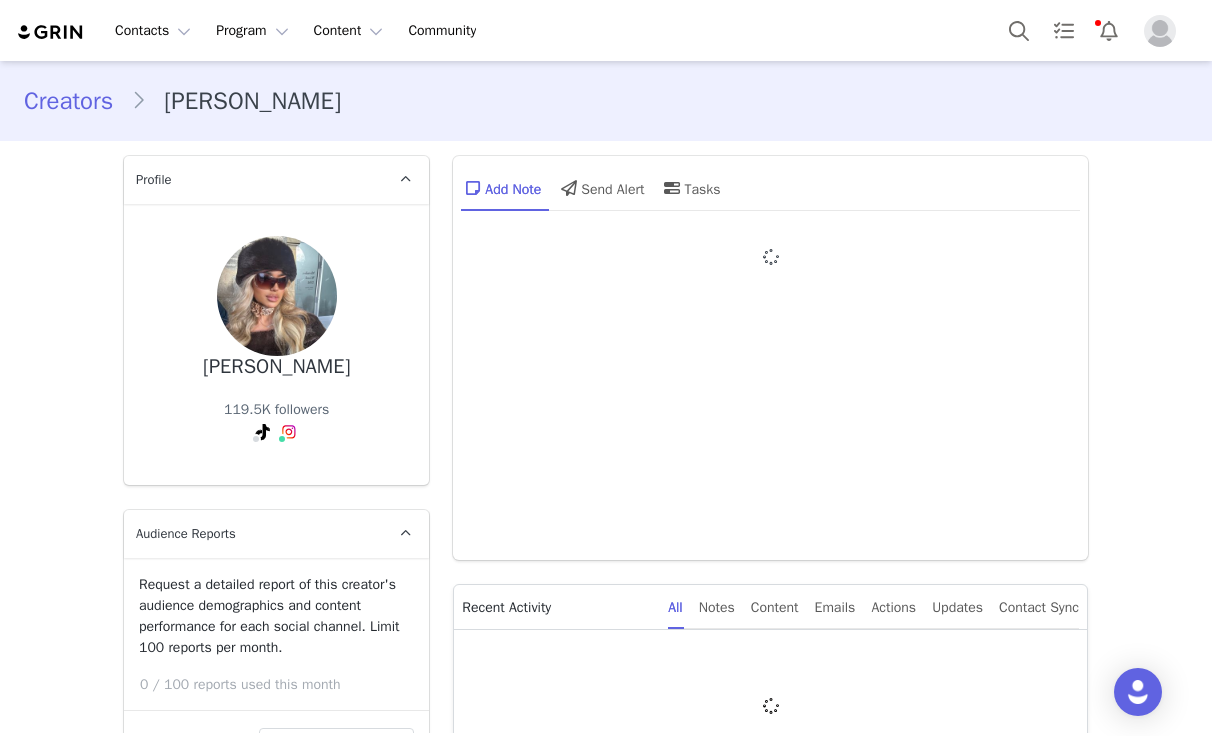 type on "+971 ([GEOGRAPHIC_DATA])" 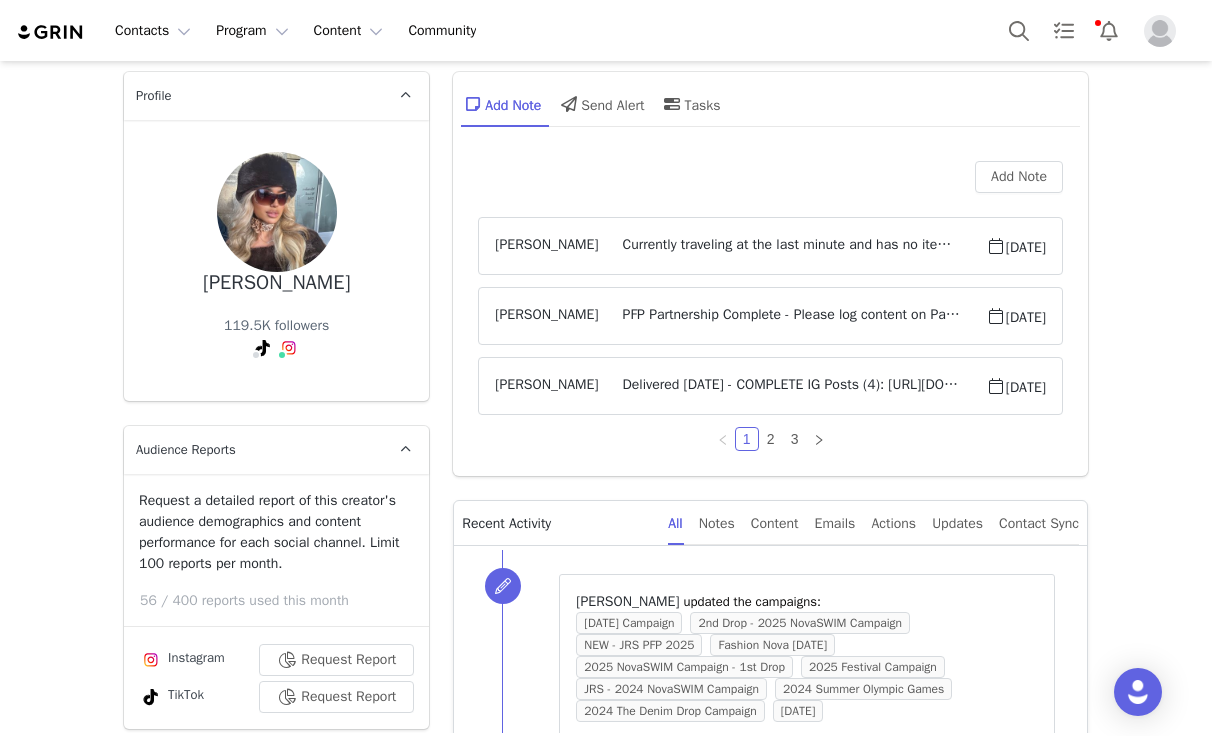 scroll, scrollTop: 160, scrollLeft: 0, axis: vertical 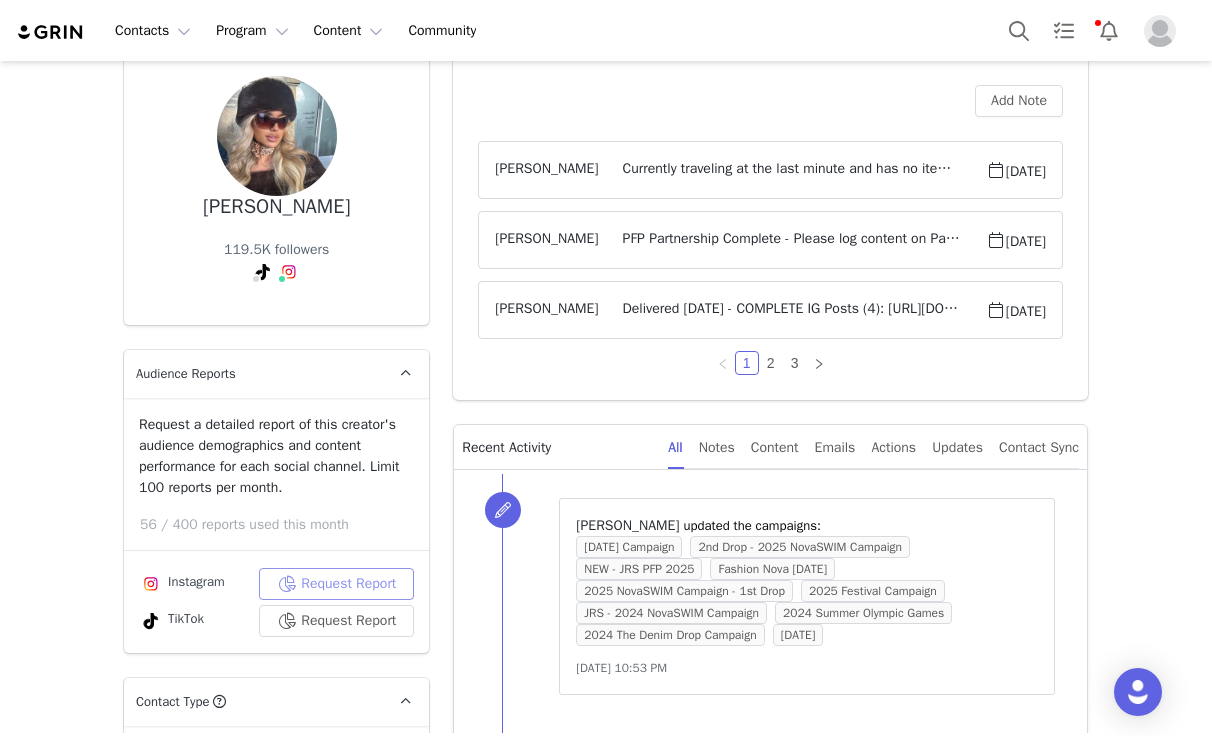 click on "Request Report" at bounding box center [336, 584] 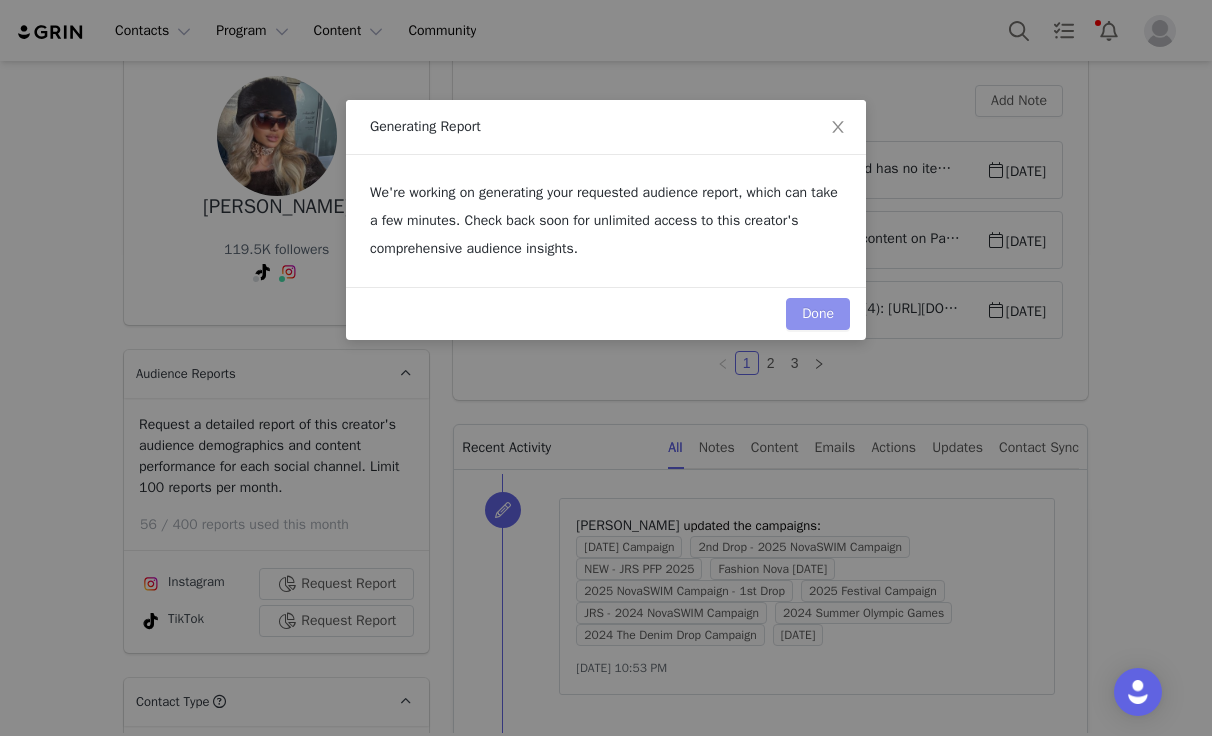 click on "Done" at bounding box center [818, 314] 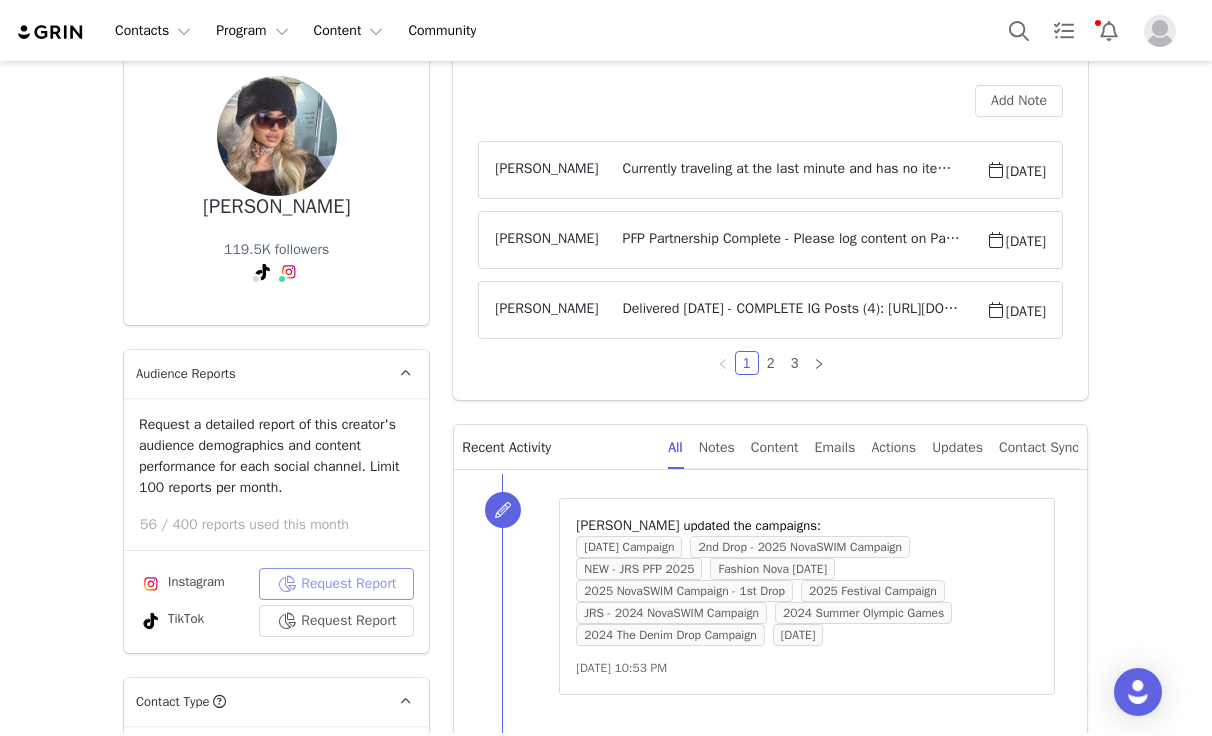 drag, startPoint x: 316, startPoint y: 576, endPoint x: 354, endPoint y: 560, distance: 41.231056 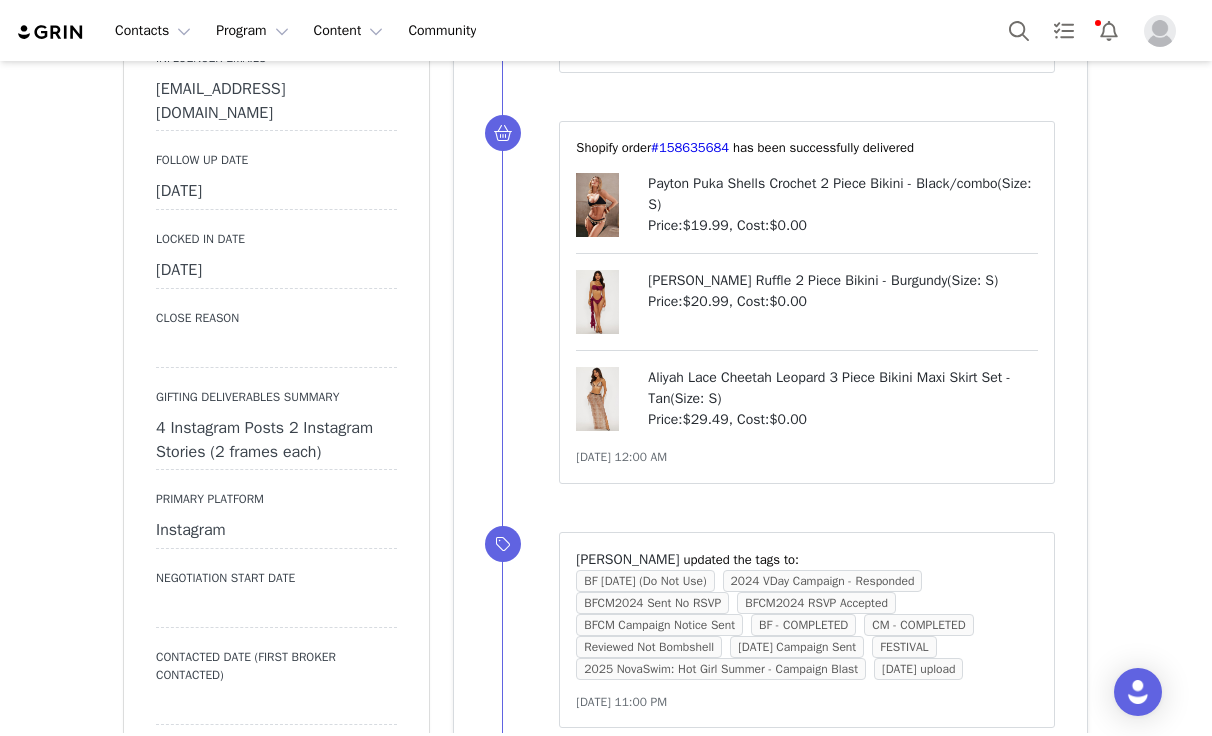 scroll, scrollTop: 3200, scrollLeft: 0, axis: vertical 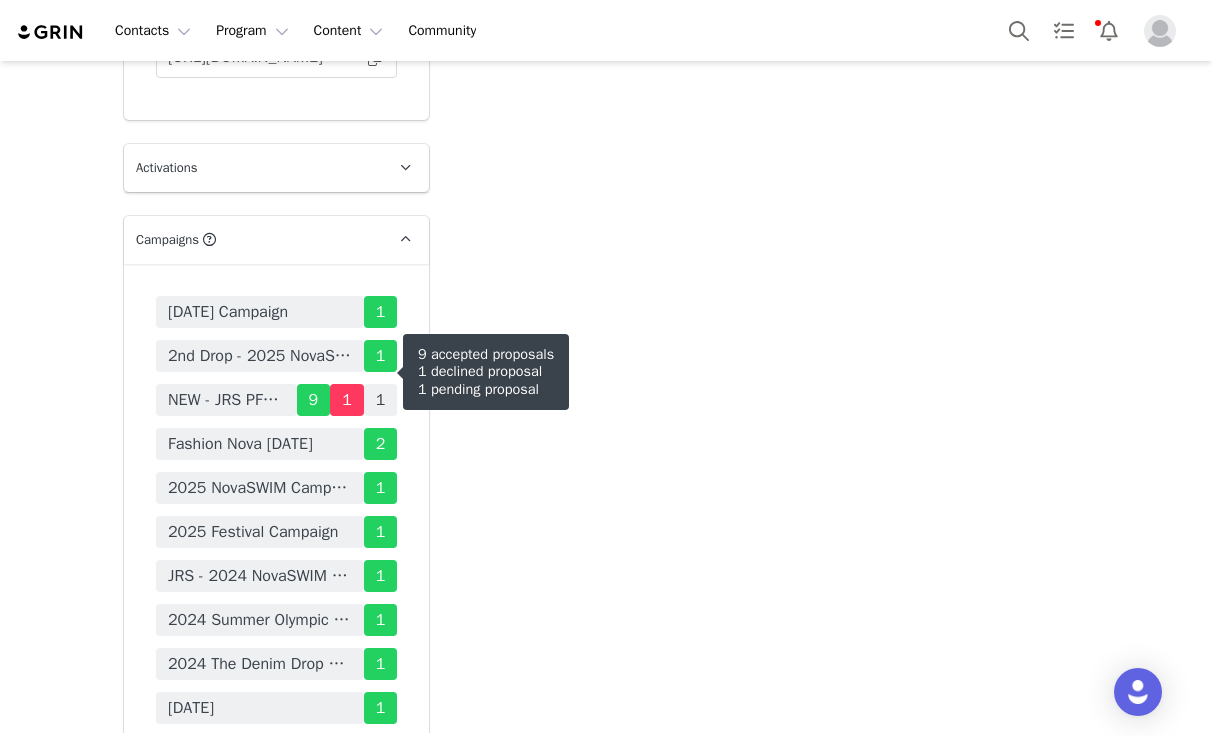 drag, startPoint x: 369, startPoint y: 375, endPoint x: 361, endPoint y: 394, distance: 20.615528 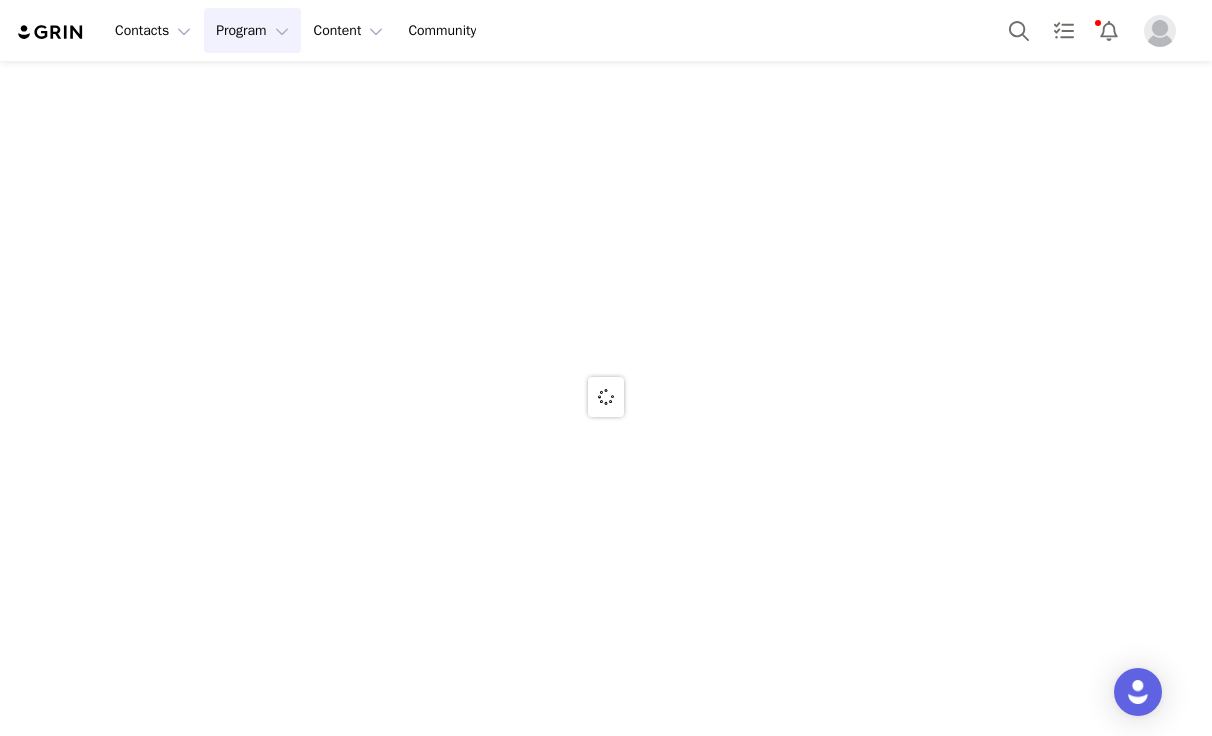 scroll, scrollTop: 0, scrollLeft: 0, axis: both 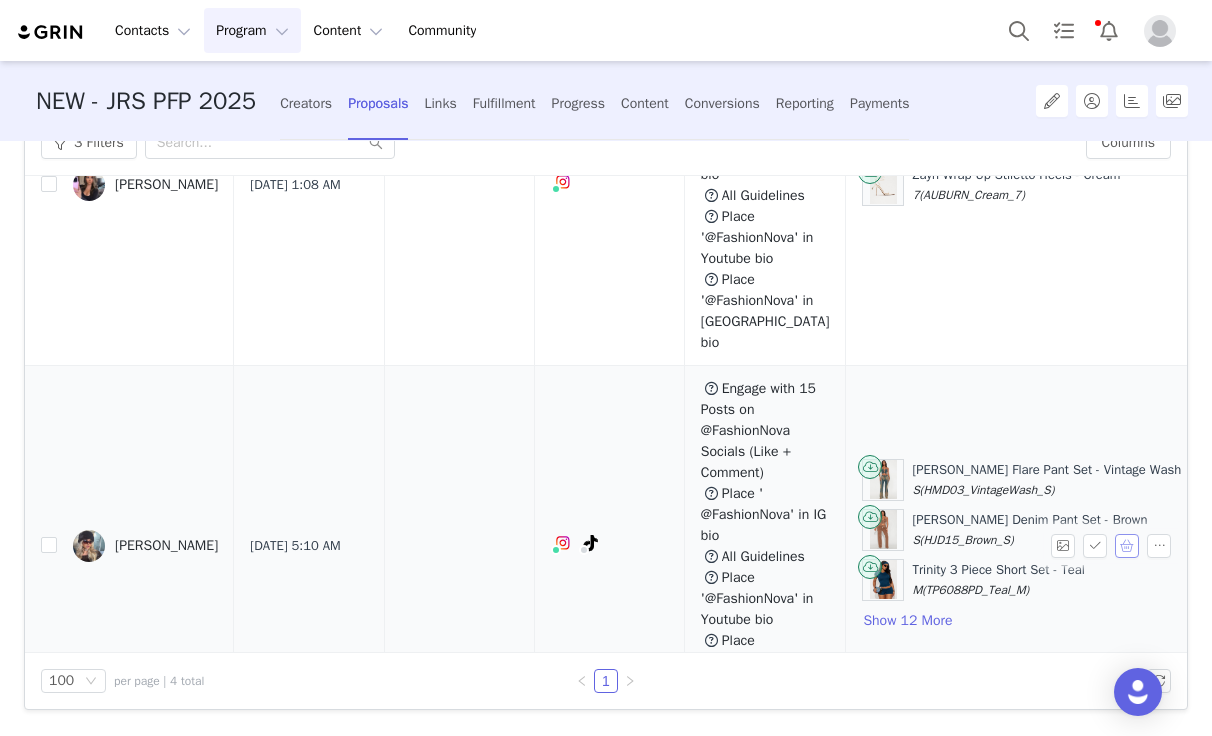 click at bounding box center (1127, 546) 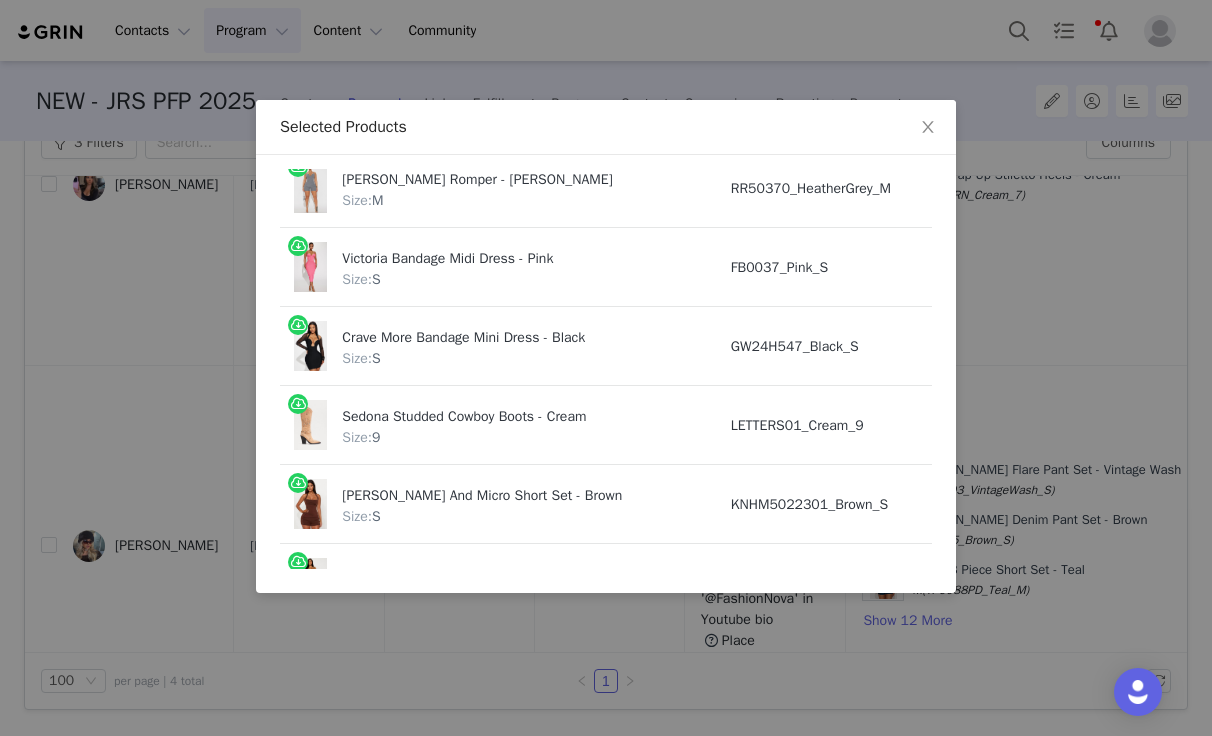 scroll, scrollTop: 880, scrollLeft: 0, axis: vertical 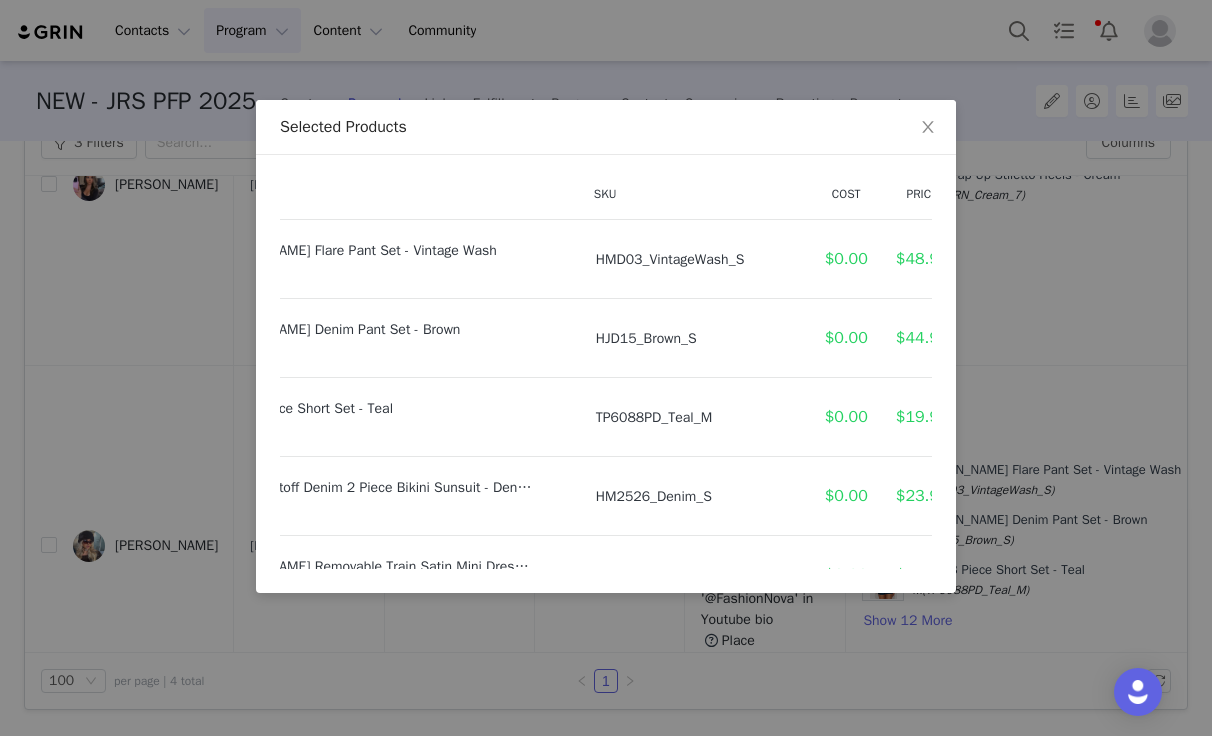 click on "Selected Products Product SKU Cost Price  Mabel Denim Flare Pant Set - Vintage Wash  Size:  S  HMD03_VintageWash_S $0.00 $48.99  Stella Studded Denim Pant Set - Brown  Size:  S  HJD15_Brown_S $0.00 $44.99  Trinity 3 Piece Short Set - Teal  Size:  M  TP6088PD_Teal_M $0.00 $19.99  Summer Cutoff Denim 2 Piece Bikini Sunsuit - Denim  Size:  S  HM2526_Denim_S $0.00 $23.99  Isabella Removable Train Satin Mini Dress - Black  Size:  S  KZZD4052906_Black_S $0.00 $47.99  Nori Denim Washed Pant Set - Medium Wash  Size:  S  FN8005JTWDTJ_MediumWash_S $0.00 $55.99  Showing Off Denim Pant Set - Blue Wash  Size:  S  FN372TPFLWR_BlueWash_S $0.00 $44.99  Lace Micro Mini and bolero dress set - Chocolate  Size:  S  D3999A_Chocolate_S $0.00 $31.99  Arianna Ribbed Romper - Heather Grey  Size:  M  RR50370_HeatherGrey_M $0.00 $10.00  Victoria Bandage Midi Dress - Pink  Size:  S  FB0037_Pink_S $0.00 $43.99  Crave More Bandage Mini Dress - Black  Size:  S  GW24H547_Black_S $0.00 $37.99  Sedona Studded Cowboy Boots - Cream  Size:  9" at bounding box center (606, 368) 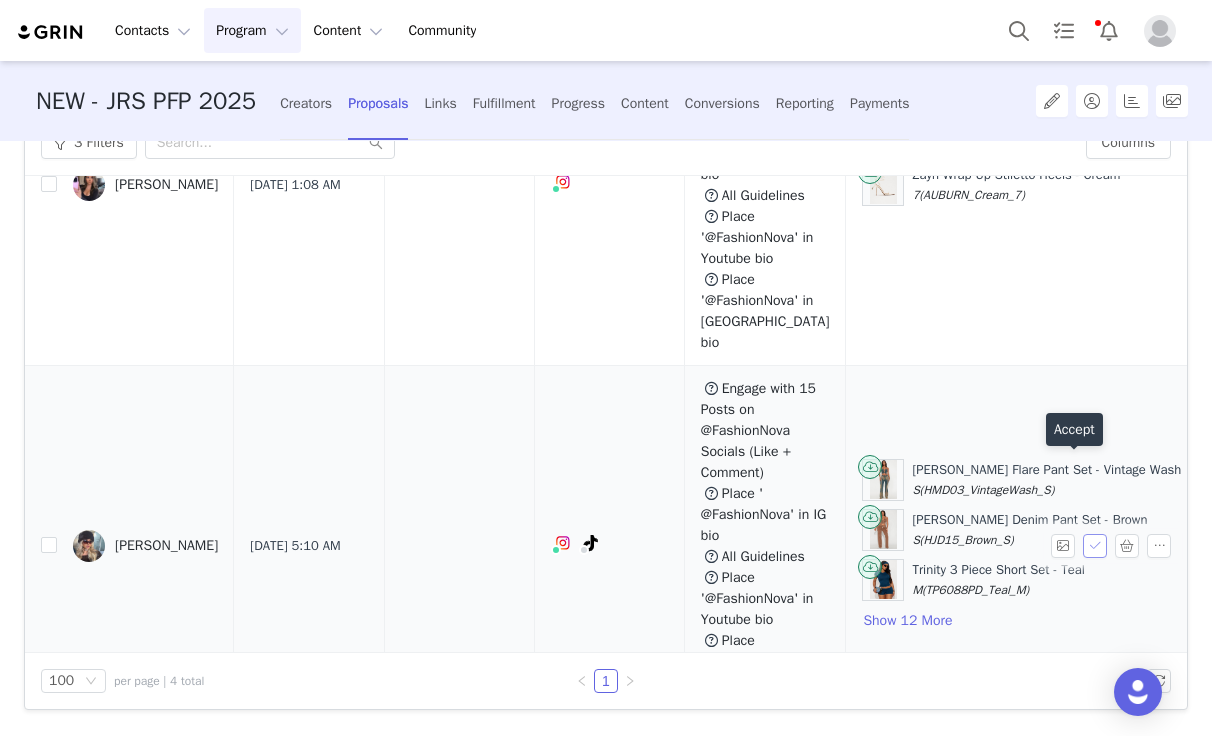 click at bounding box center [1095, 546] 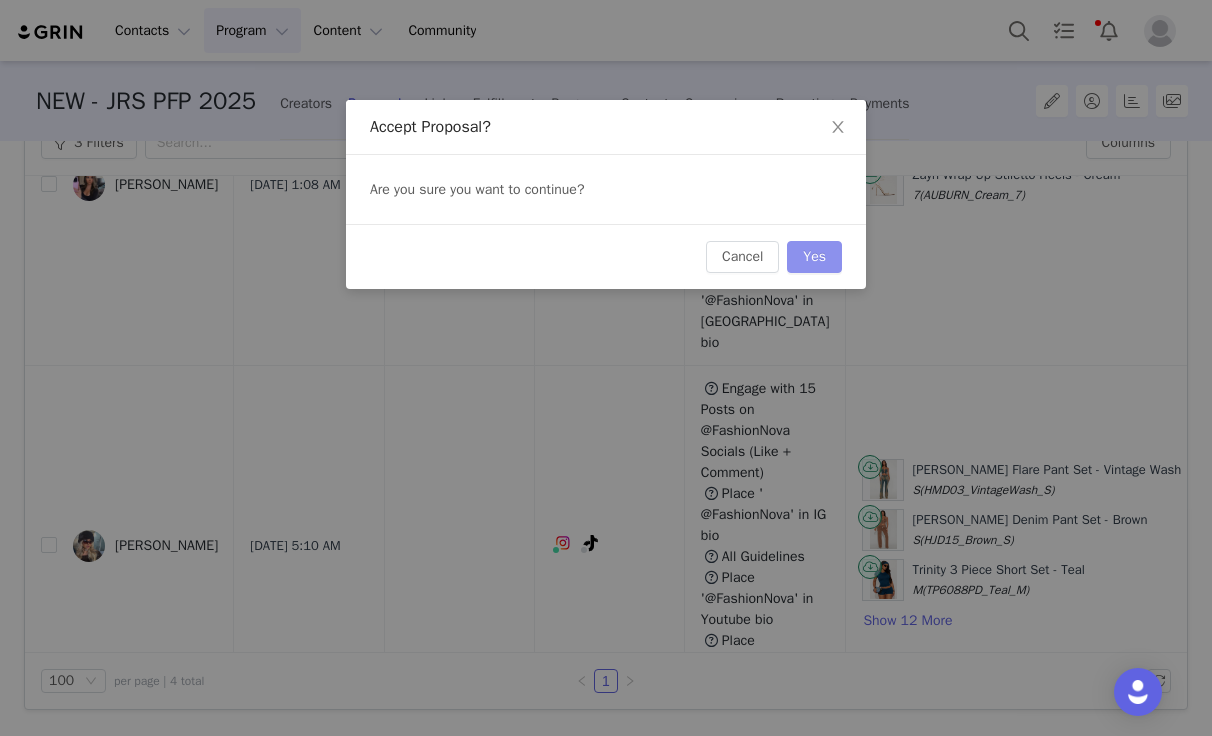 click on "Yes" at bounding box center [814, 257] 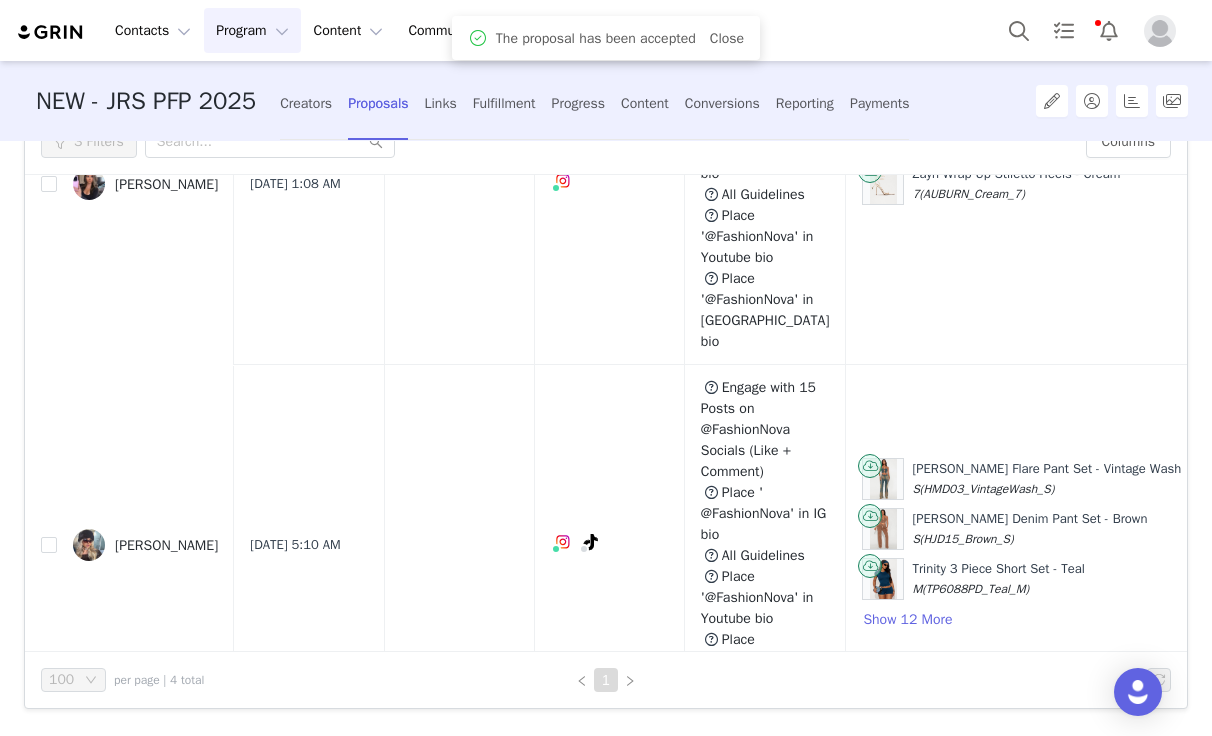 scroll, scrollTop: 129, scrollLeft: 0, axis: vertical 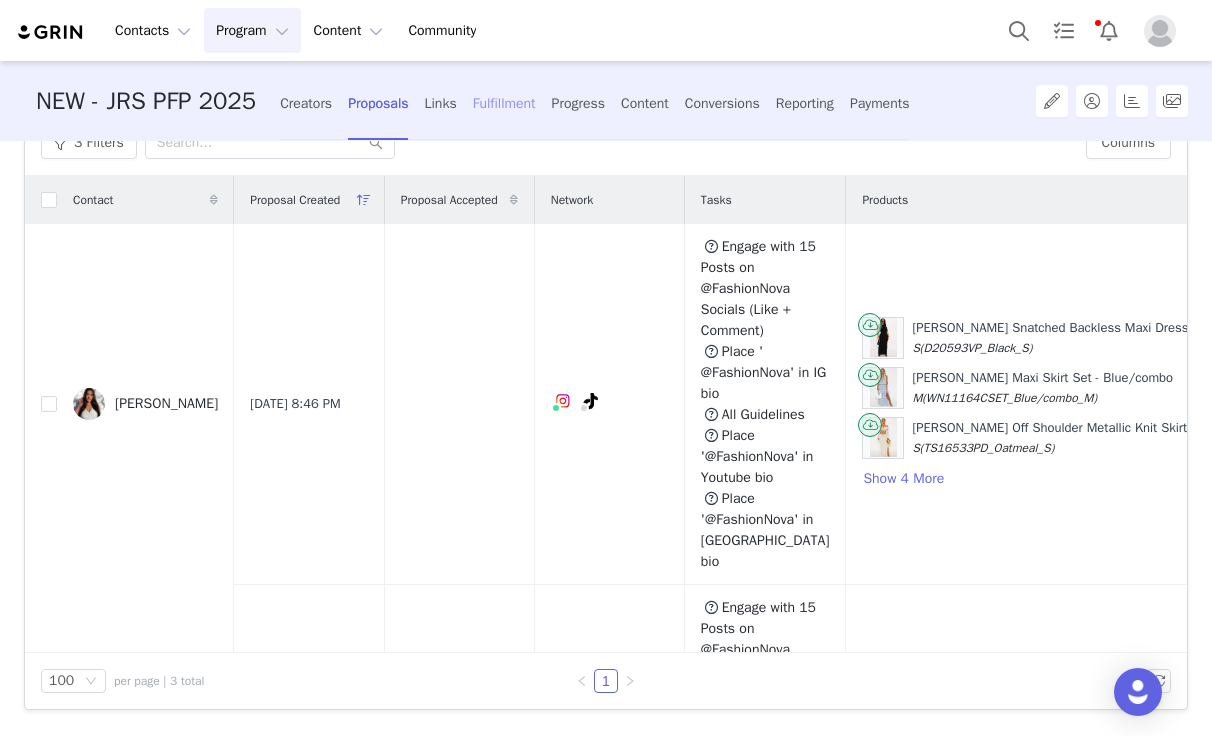 click on "Fulfillment" at bounding box center [504, 103] 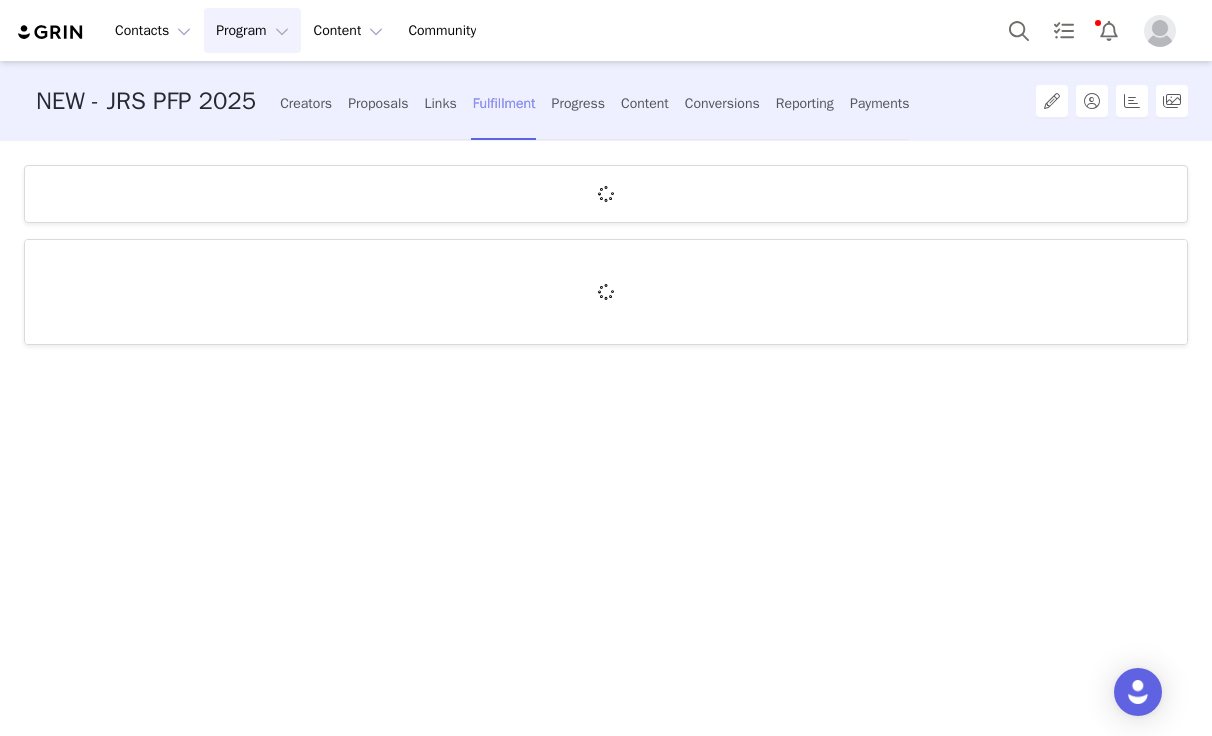 scroll, scrollTop: 0, scrollLeft: 0, axis: both 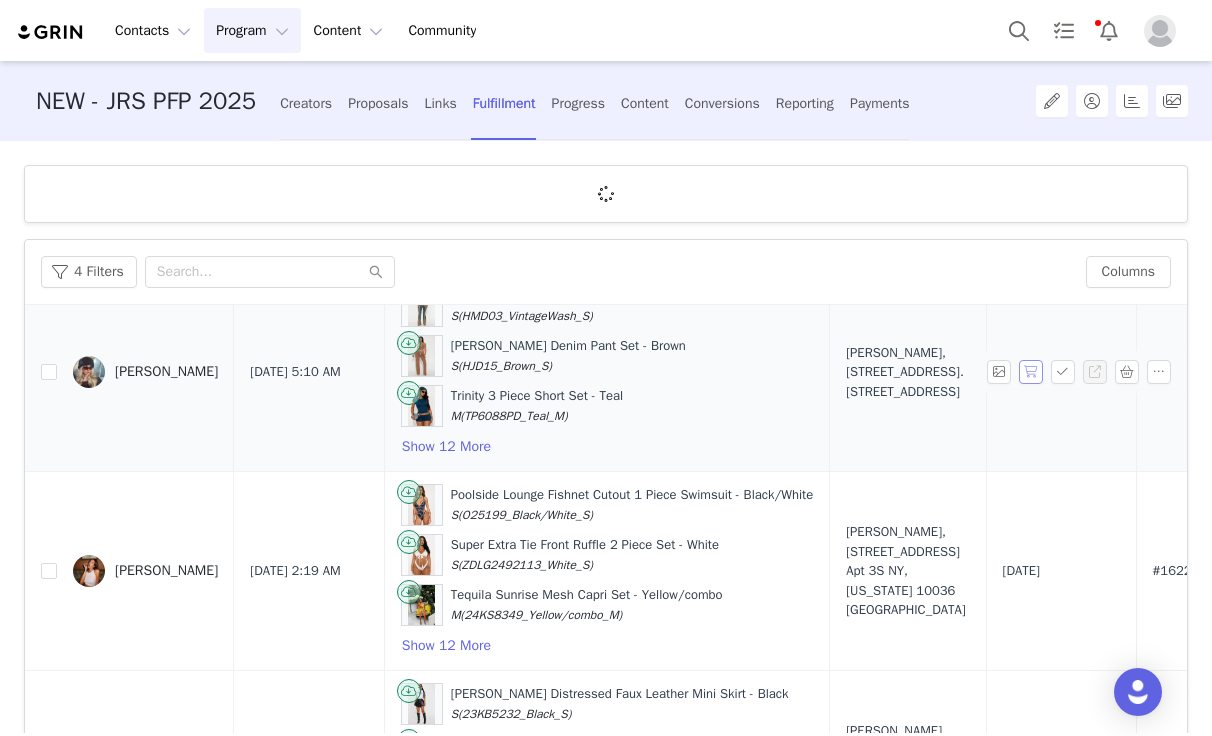 click at bounding box center (1031, 372) 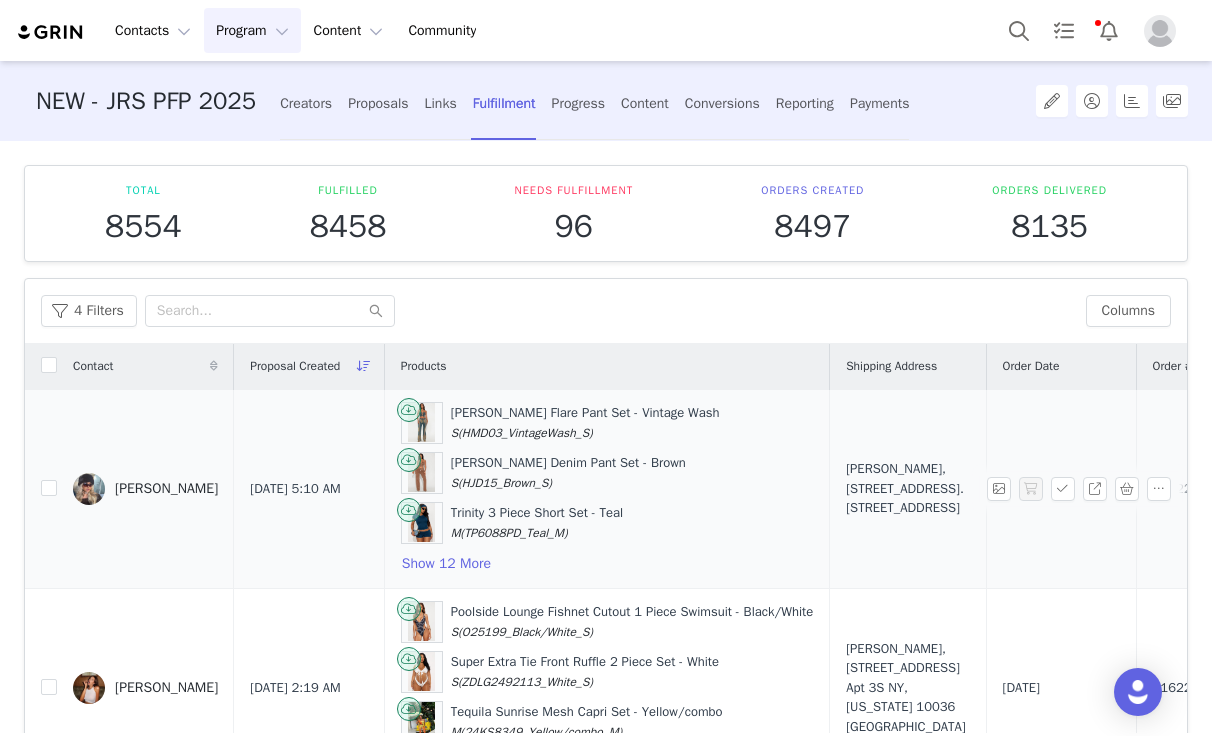scroll, scrollTop: 0, scrollLeft: 0, axis: both 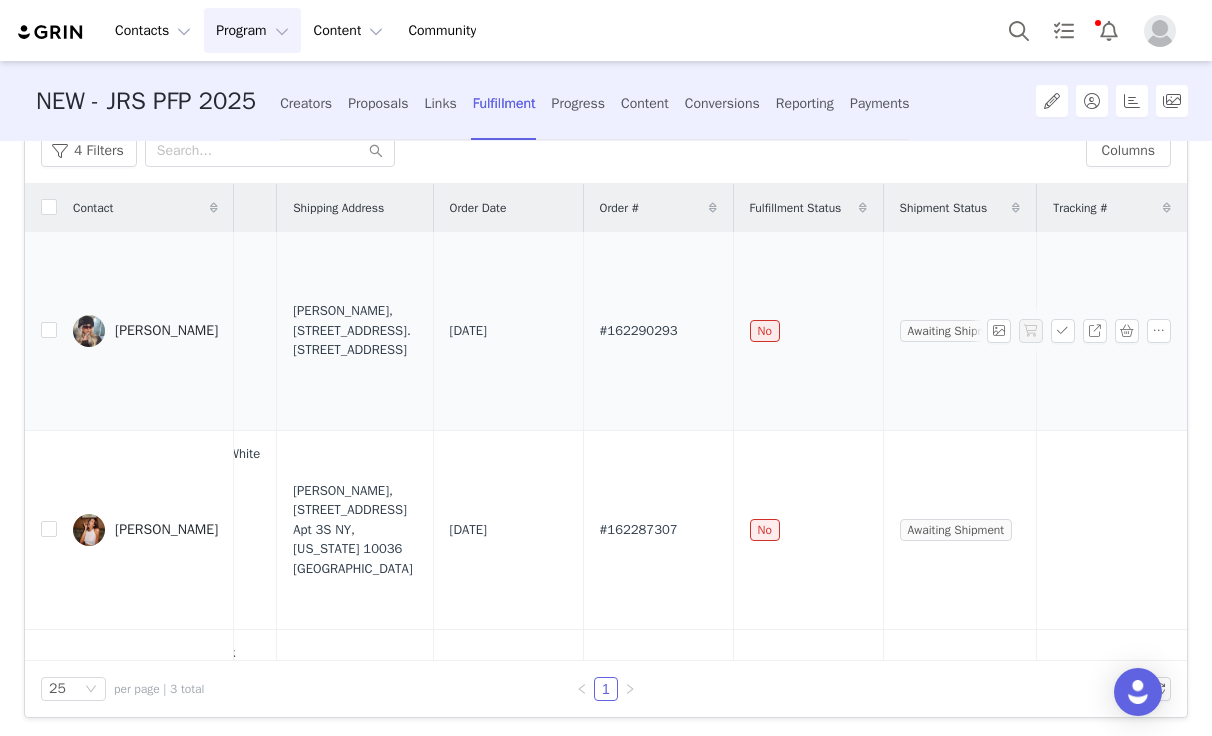 drag, startPoint x: 665, startPoint y: 339, endPoint x: 499, endPoint y: 325, distance: 166.58931 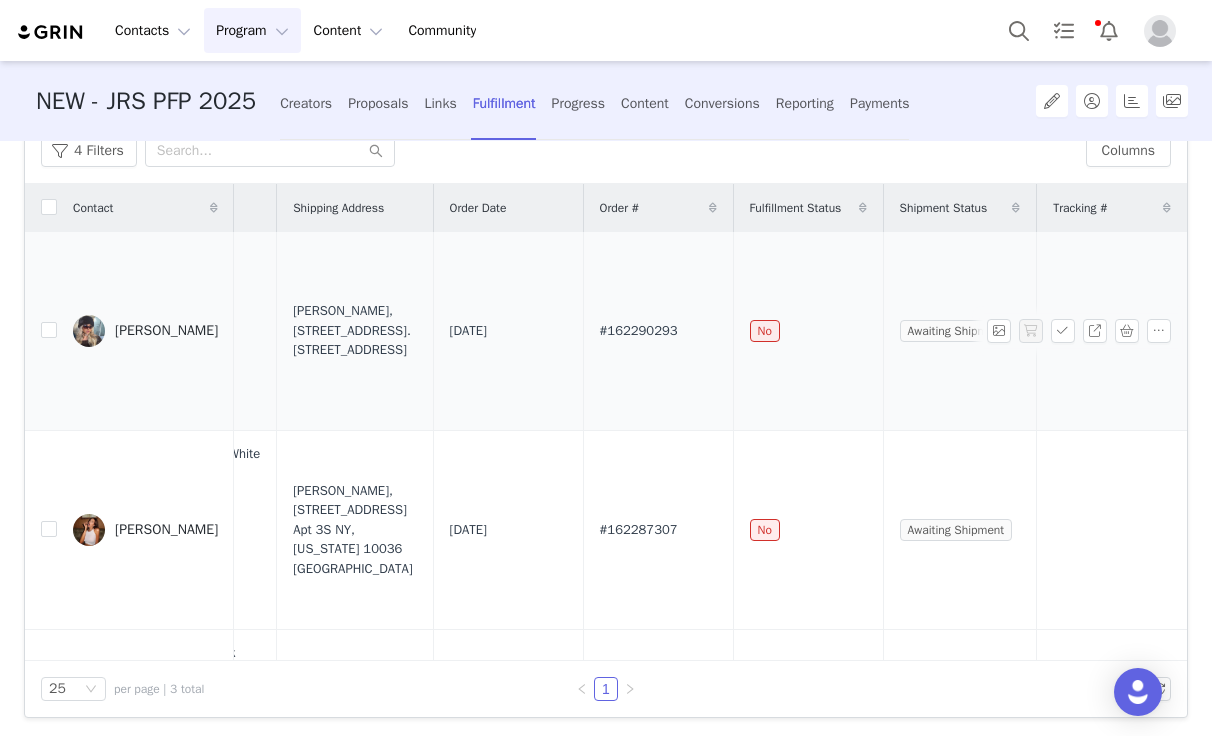 copy on "#162290293" 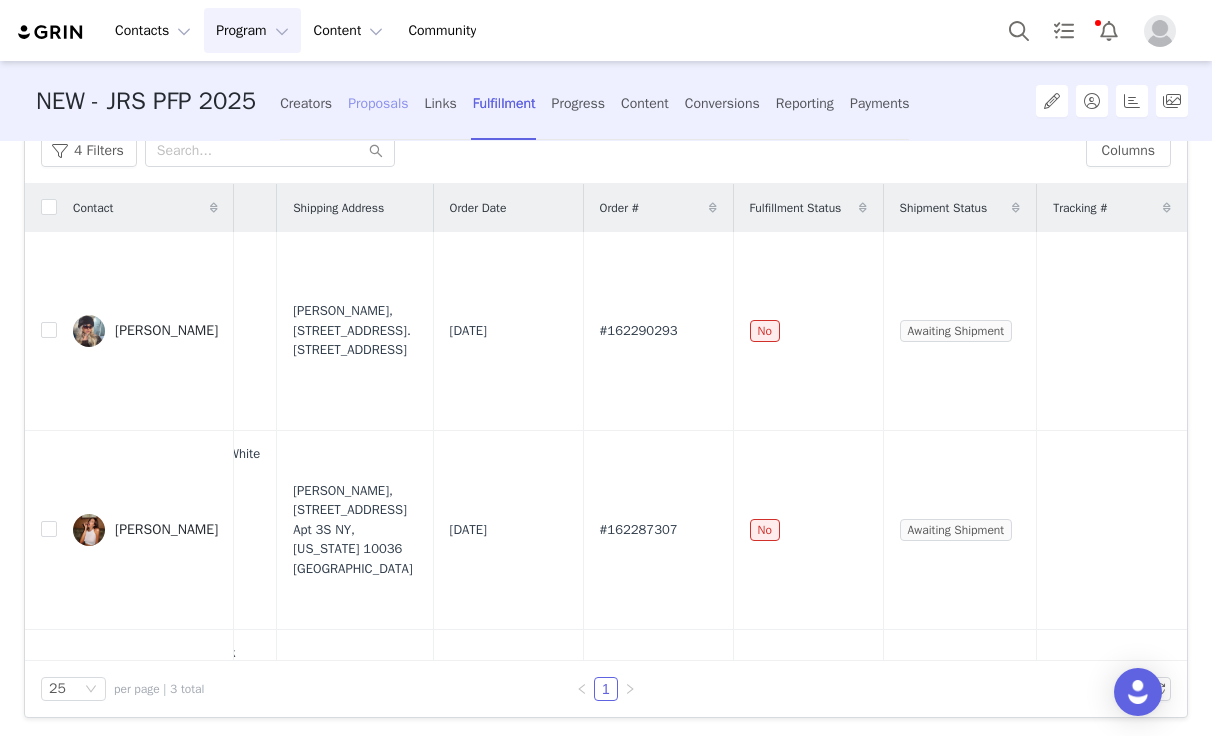 click on "Proposals" at bounding box center (378, 103) 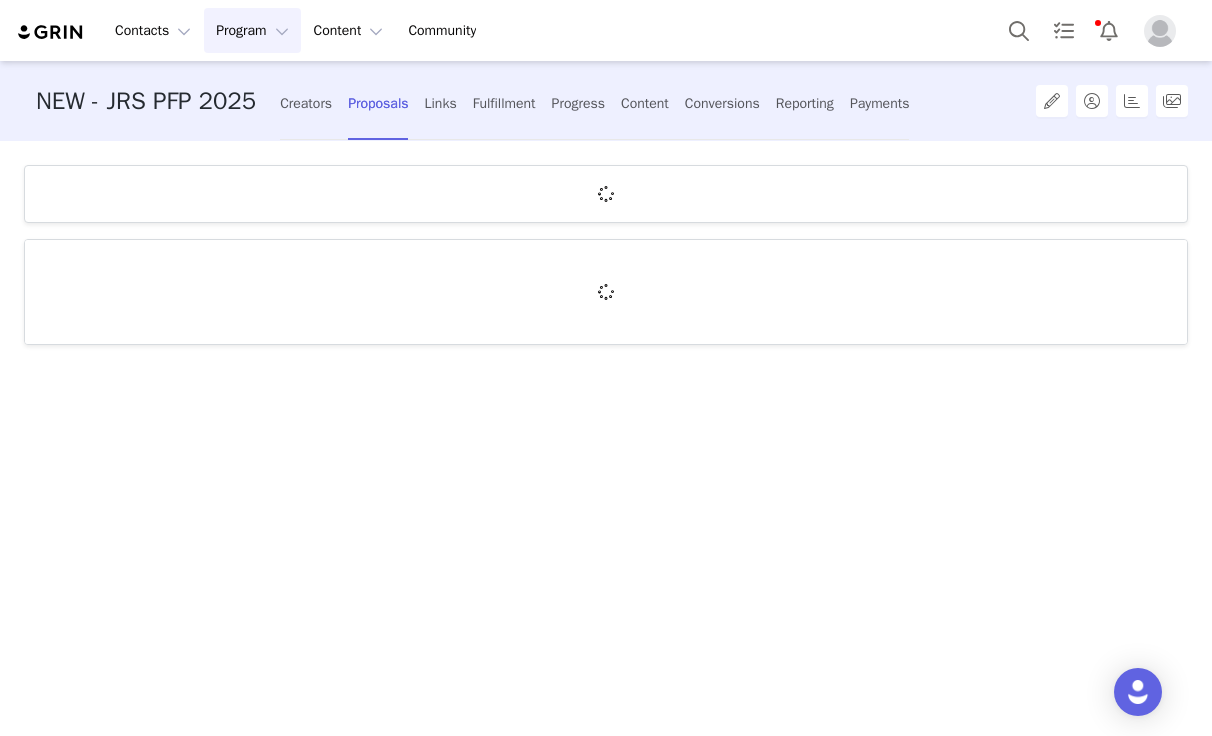 scroll, scrollTop: 0, scrollLeft: 0, axis: both 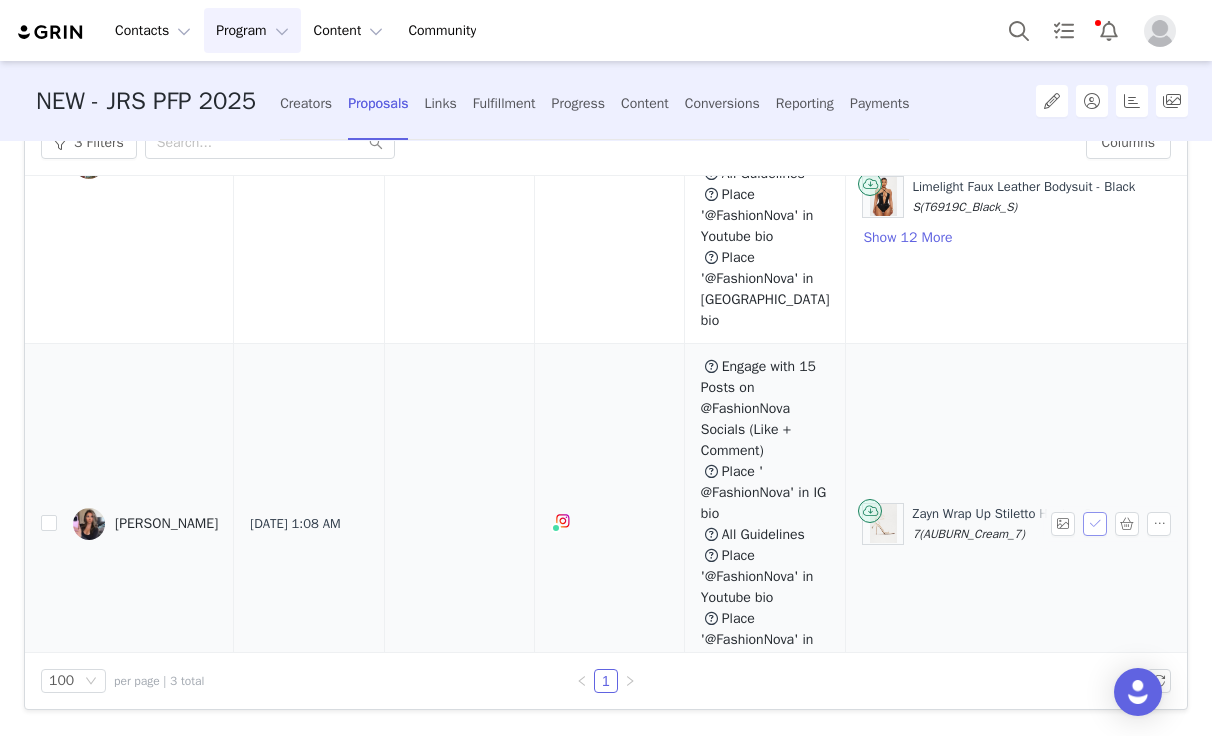 click at bounding box center [1095, 524] 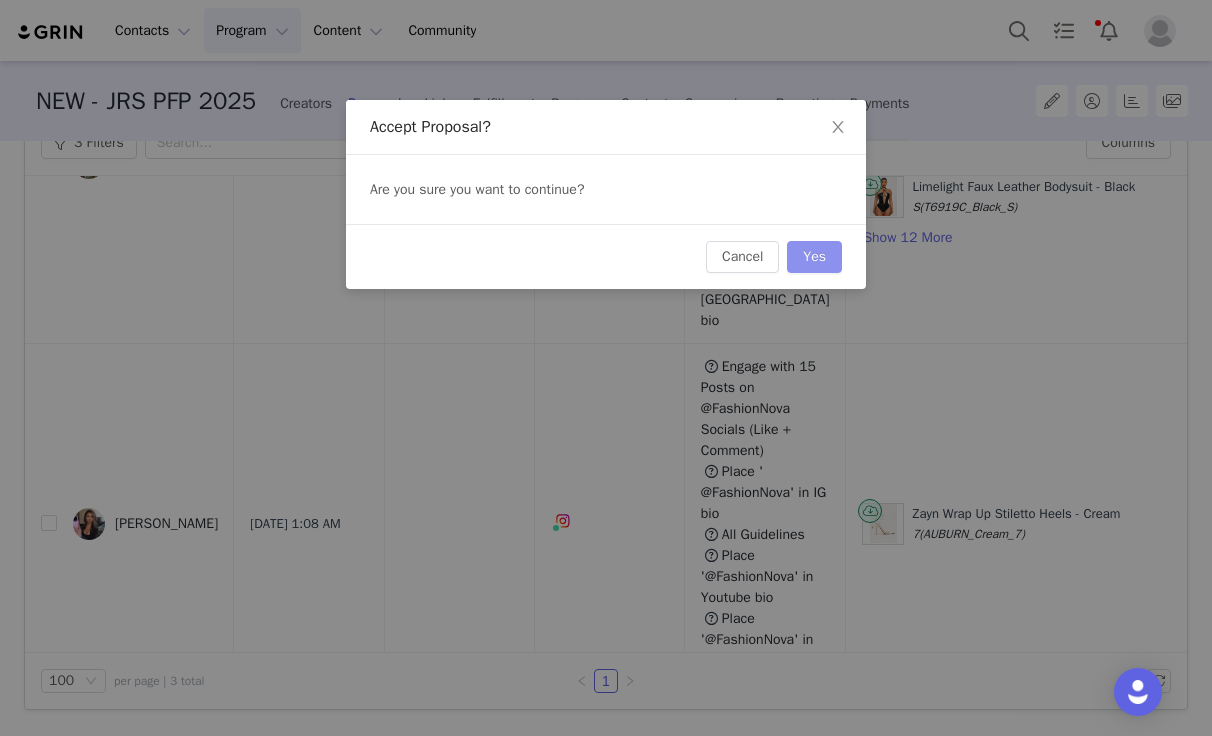 click on "Yes" at bounding box center (814, 257) 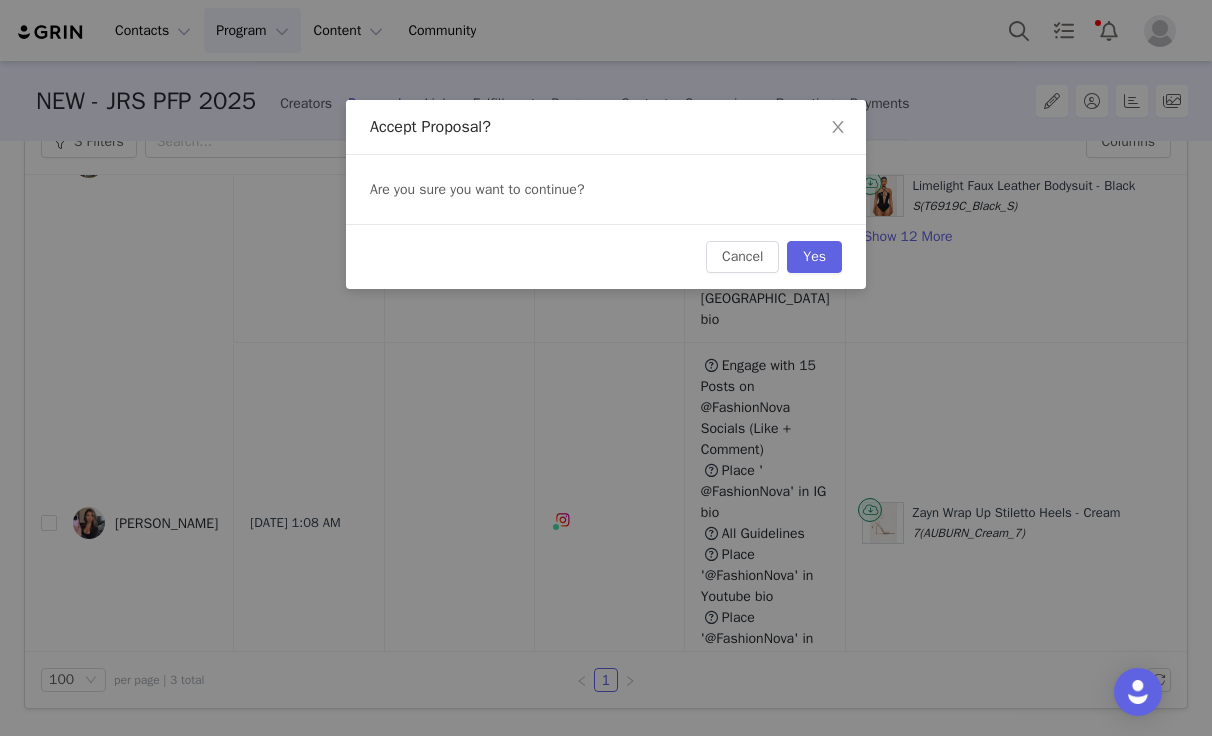 scroll, scrollTop: 129, scrollLeft: 0, axis: vertical 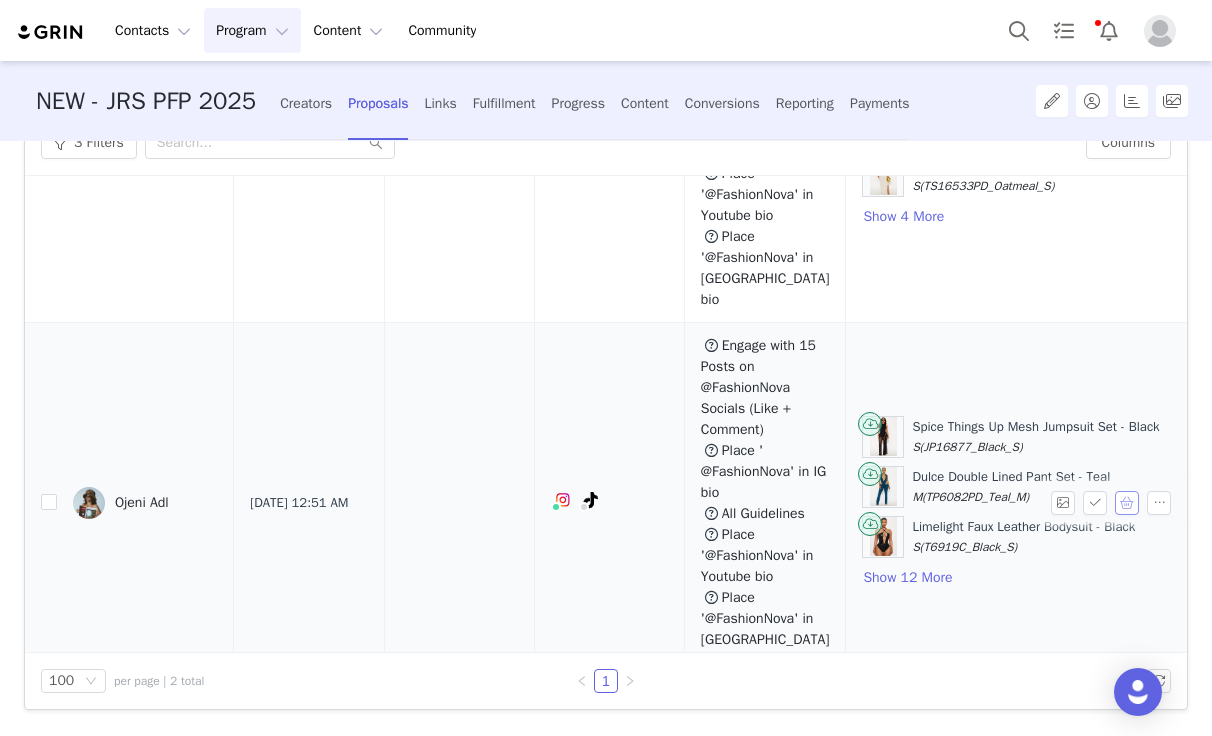 click at bounding box center [1127, 503] 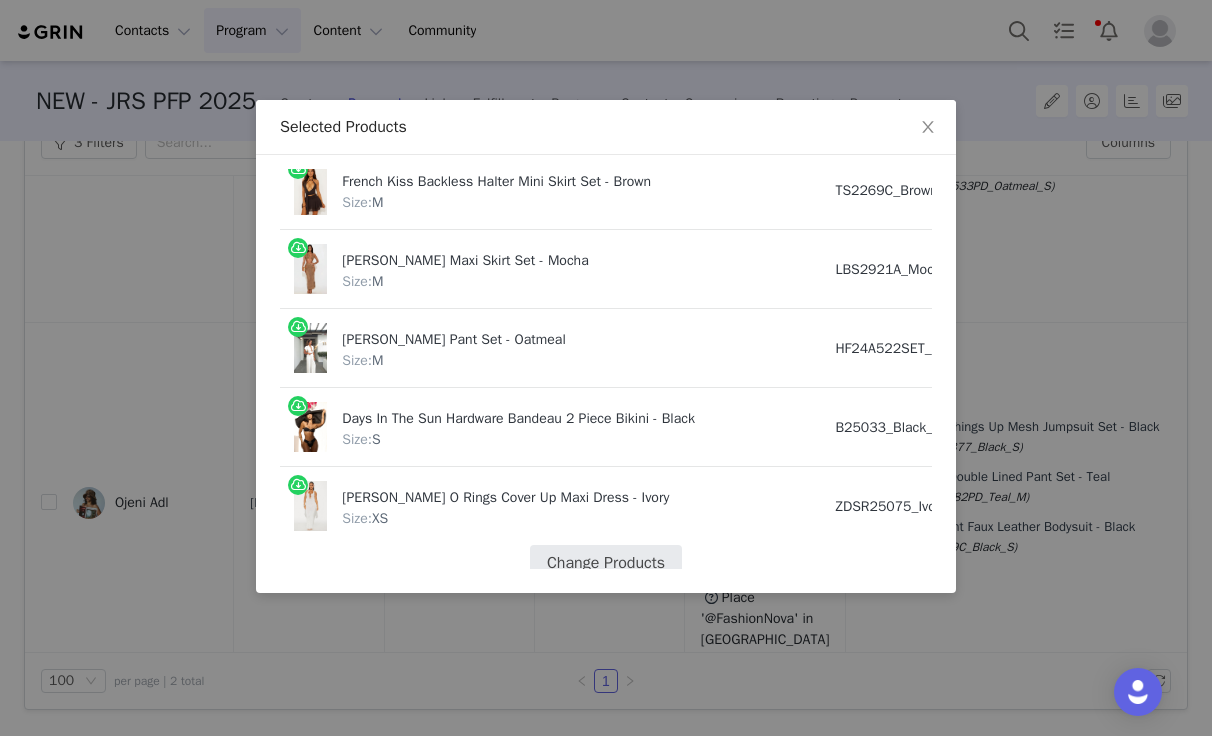 scroll, scrollTop: 880, scrollLeft: 0, axis: vertical 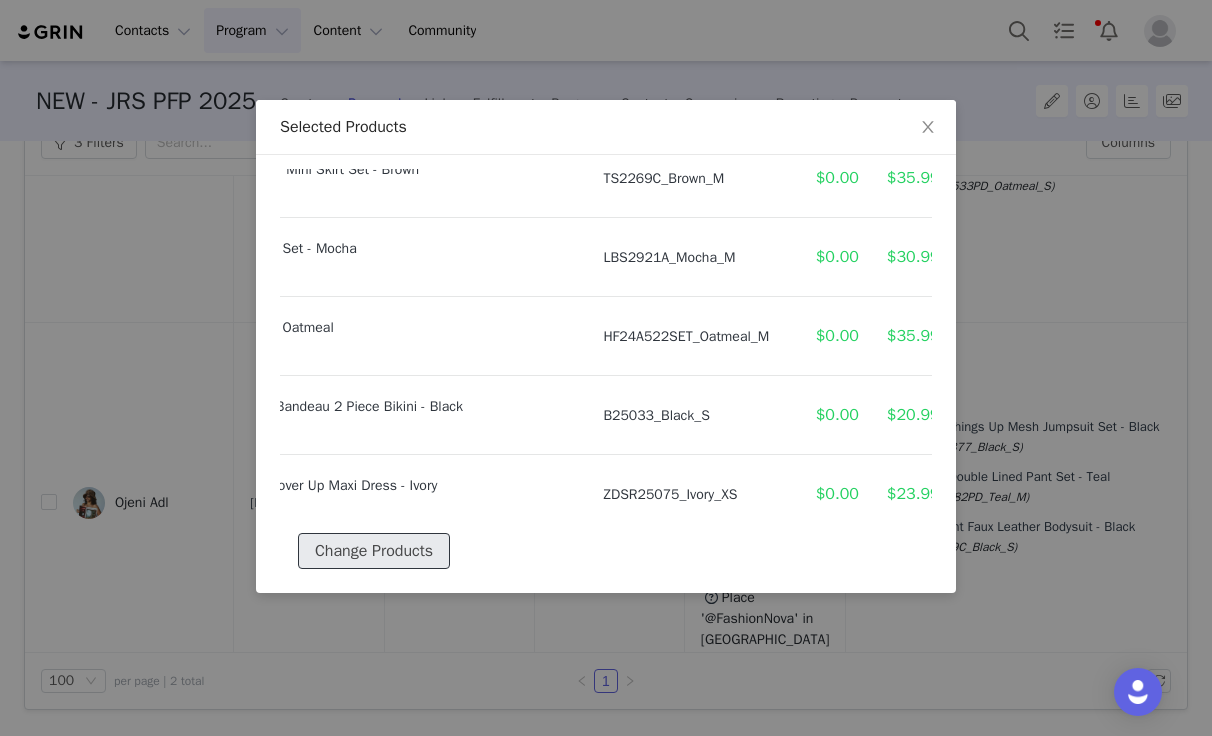 click on "Change Products" at bounding box center [374, 551] 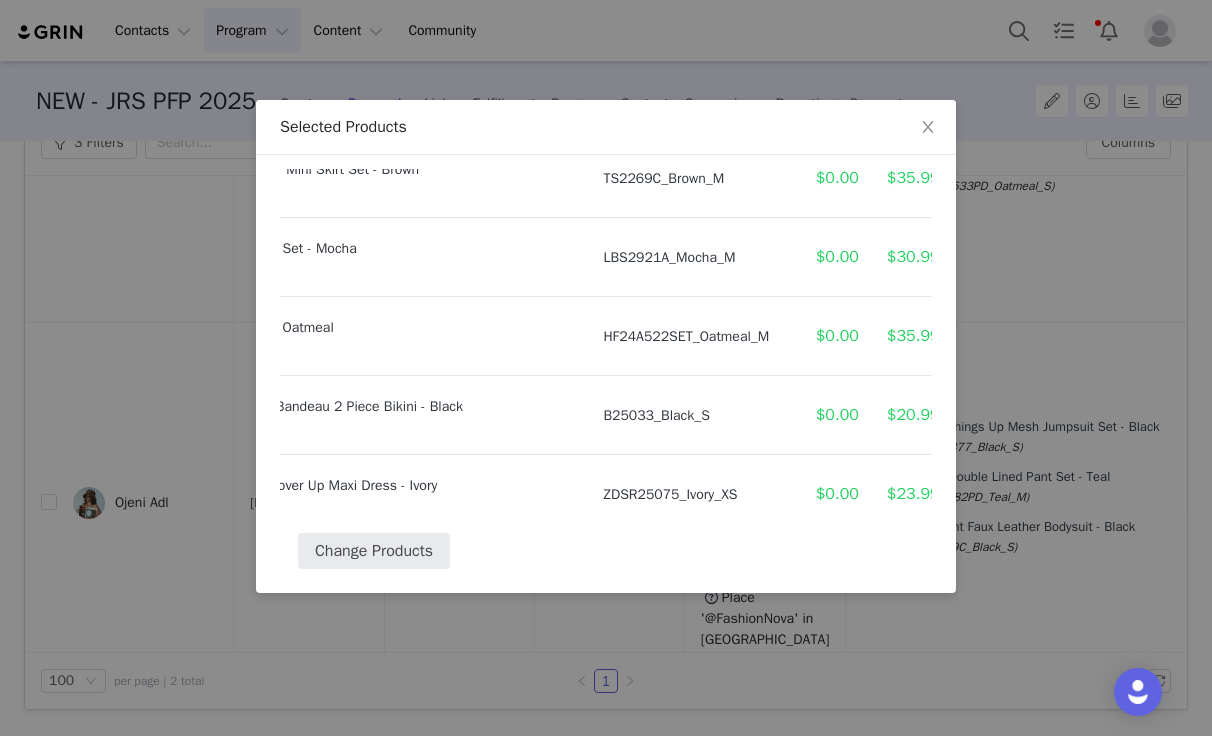 select on "26750924" 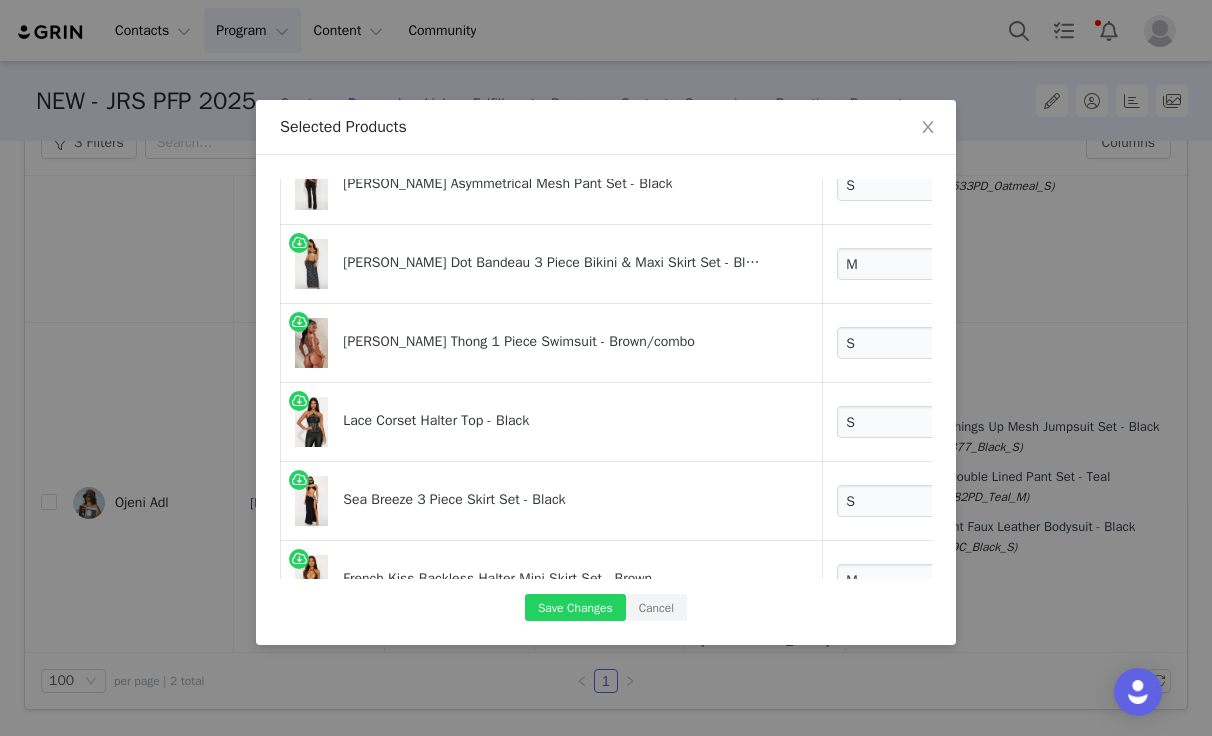 scroll, scrollTop: 910, scrollLeft: 0, axis: vertical 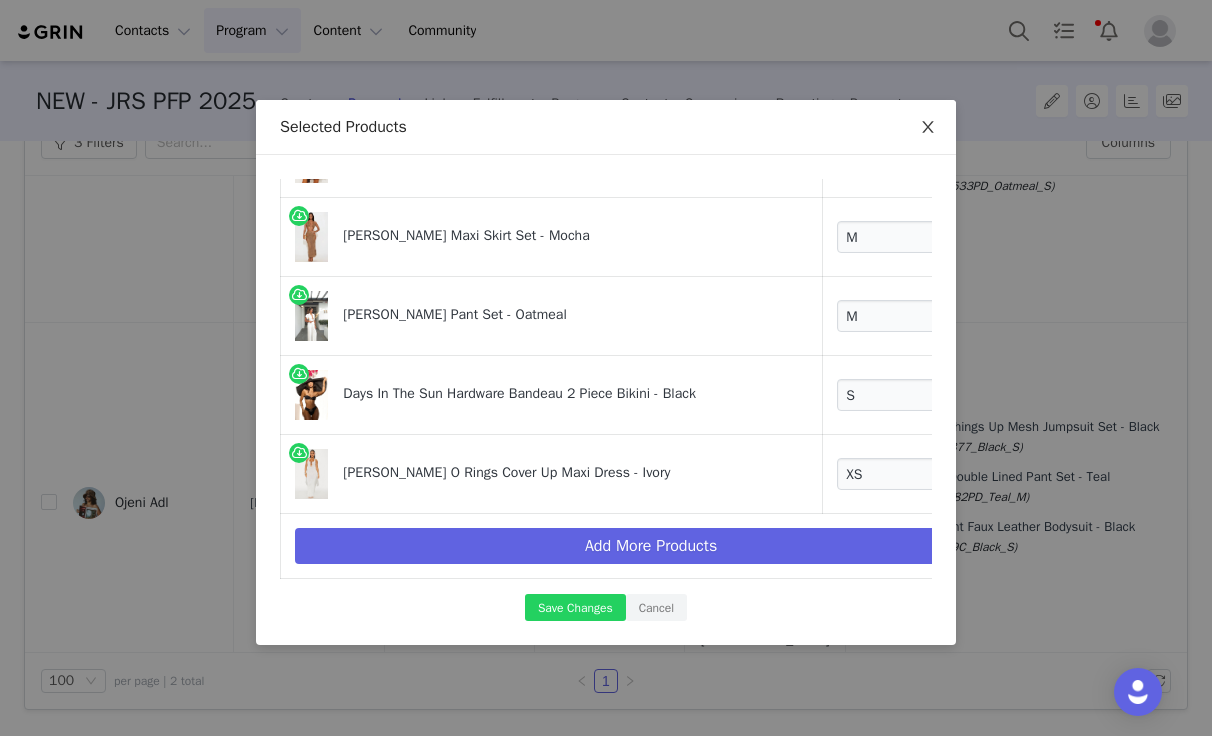 drag, startPoint x: 923, startPoint y: 134, endPoint x: 934, endPoint y: 161, distance: 29.15476 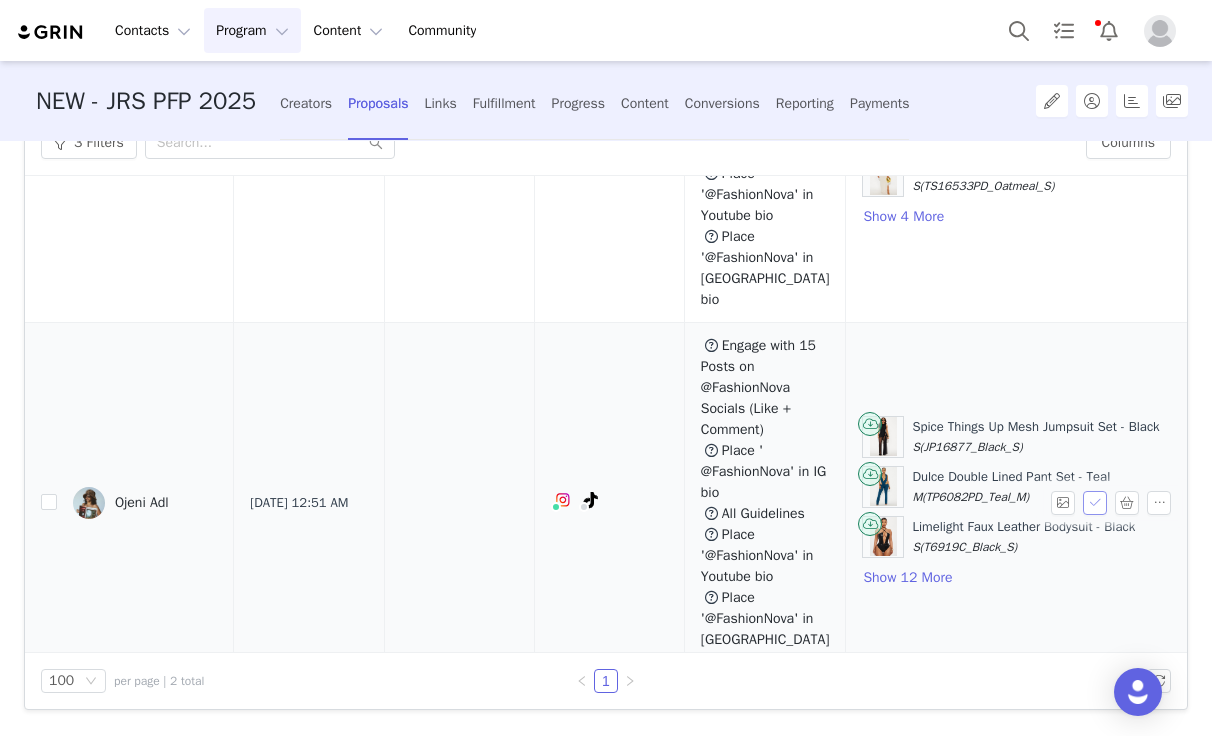 click at bounding box center (1095, 503) 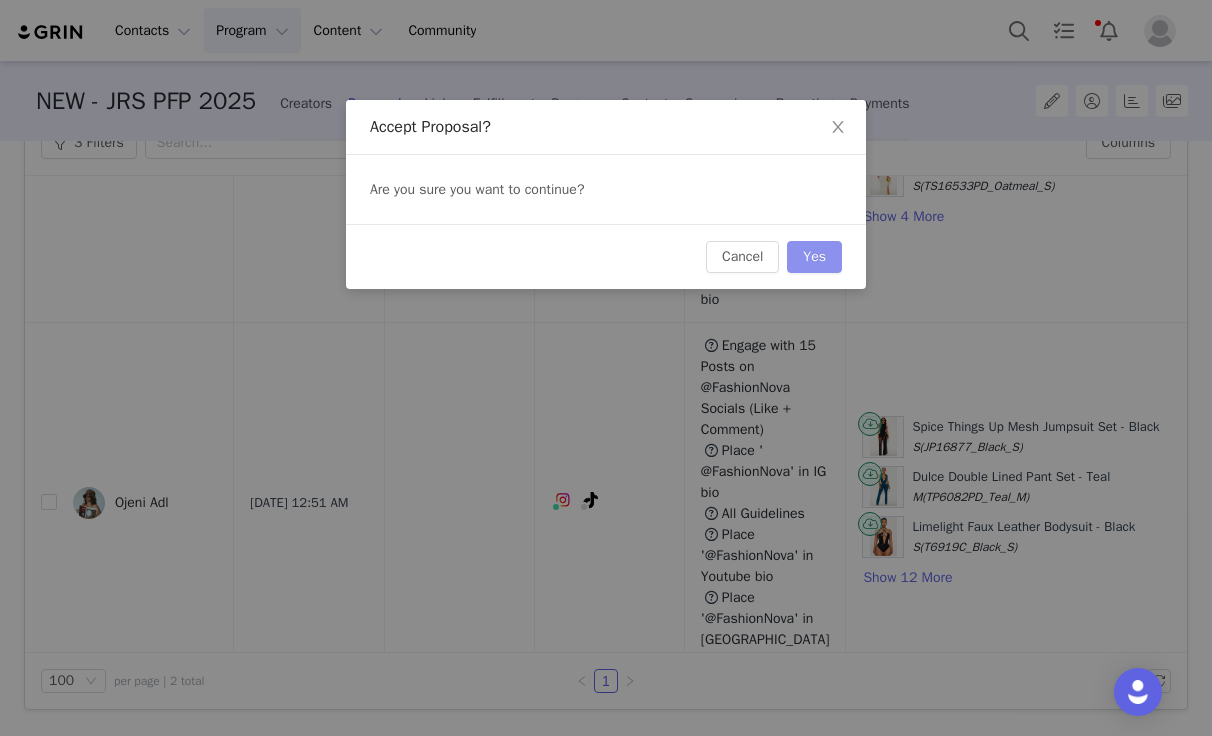 click on "Yes" at bounding box center [814, 257] 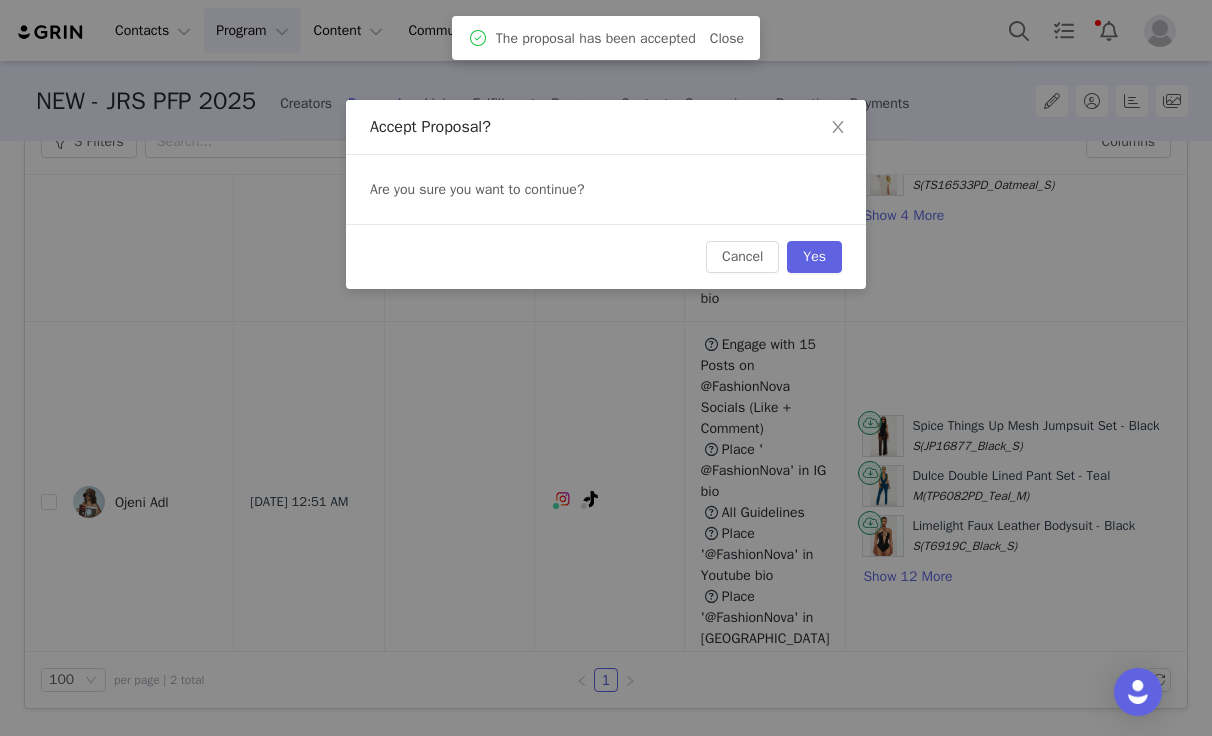 scroll, scrollTop: 129, scrollLeft: 0, axis: vertical 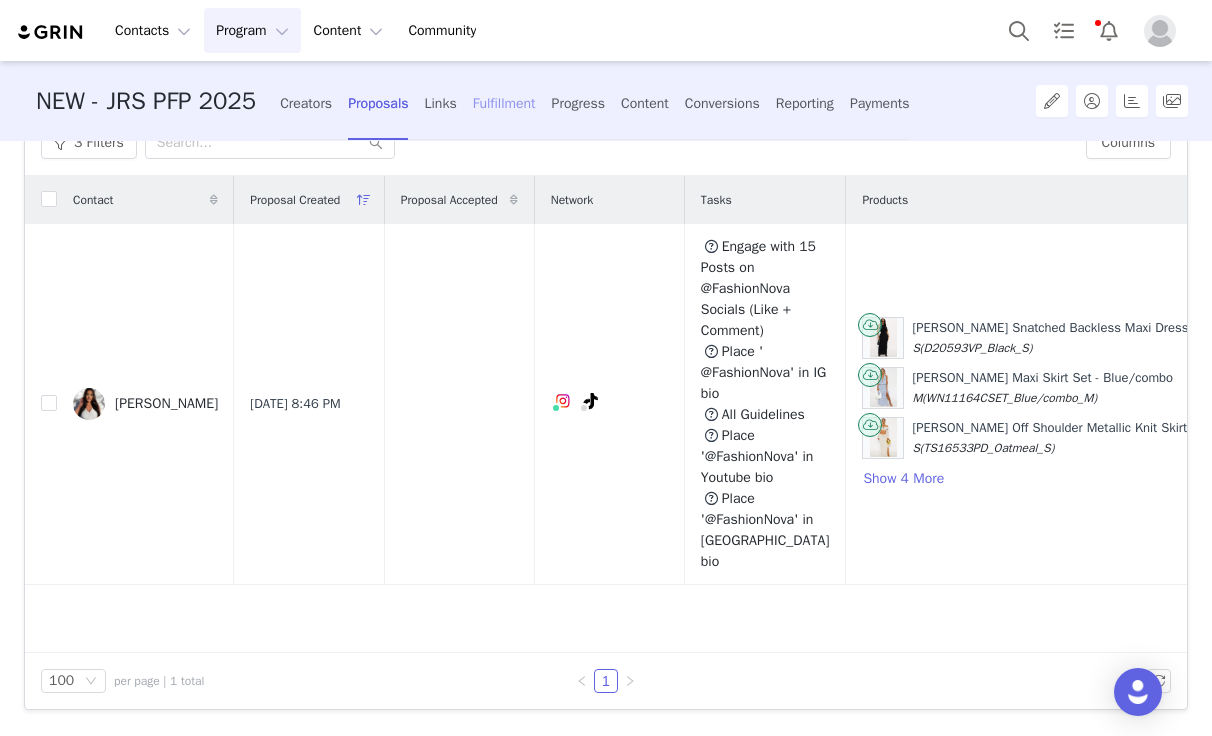 click on "Fulfillment" at bounding box center [504, 103] 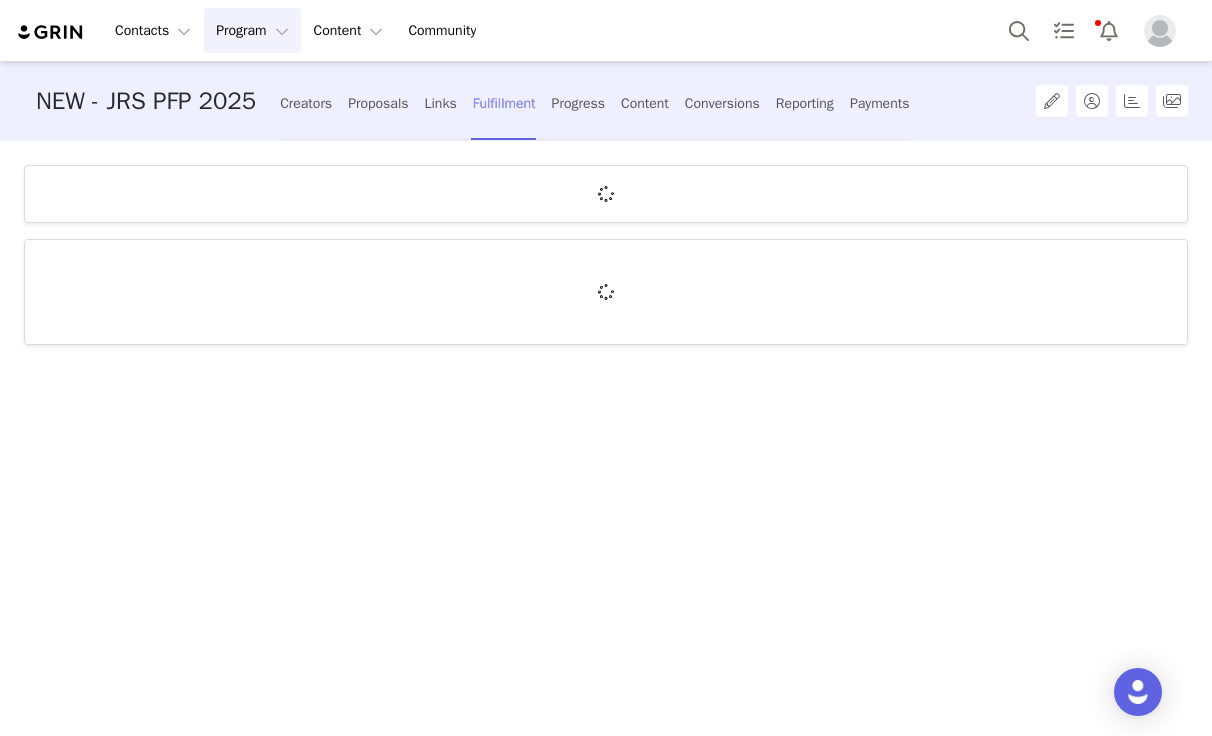 scroll, scrollTop: 0, scrollLeft: 0, axis: both 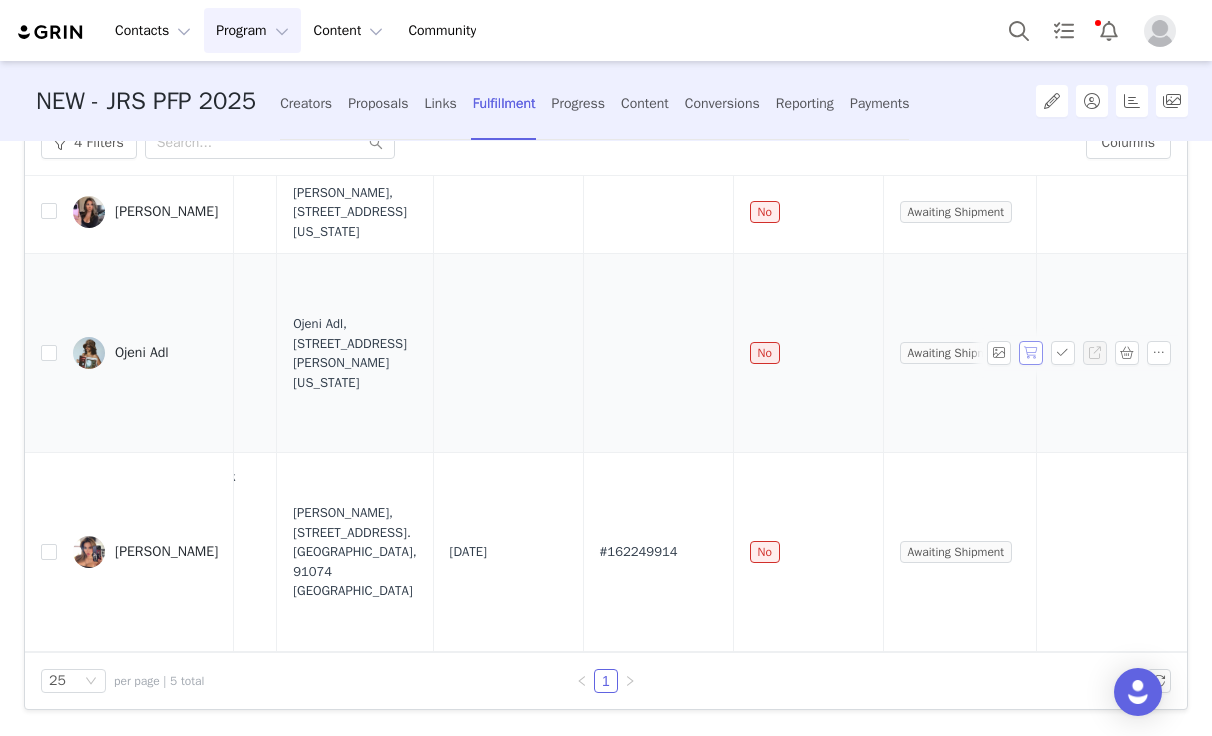 click at bounding box center [1031, 353] 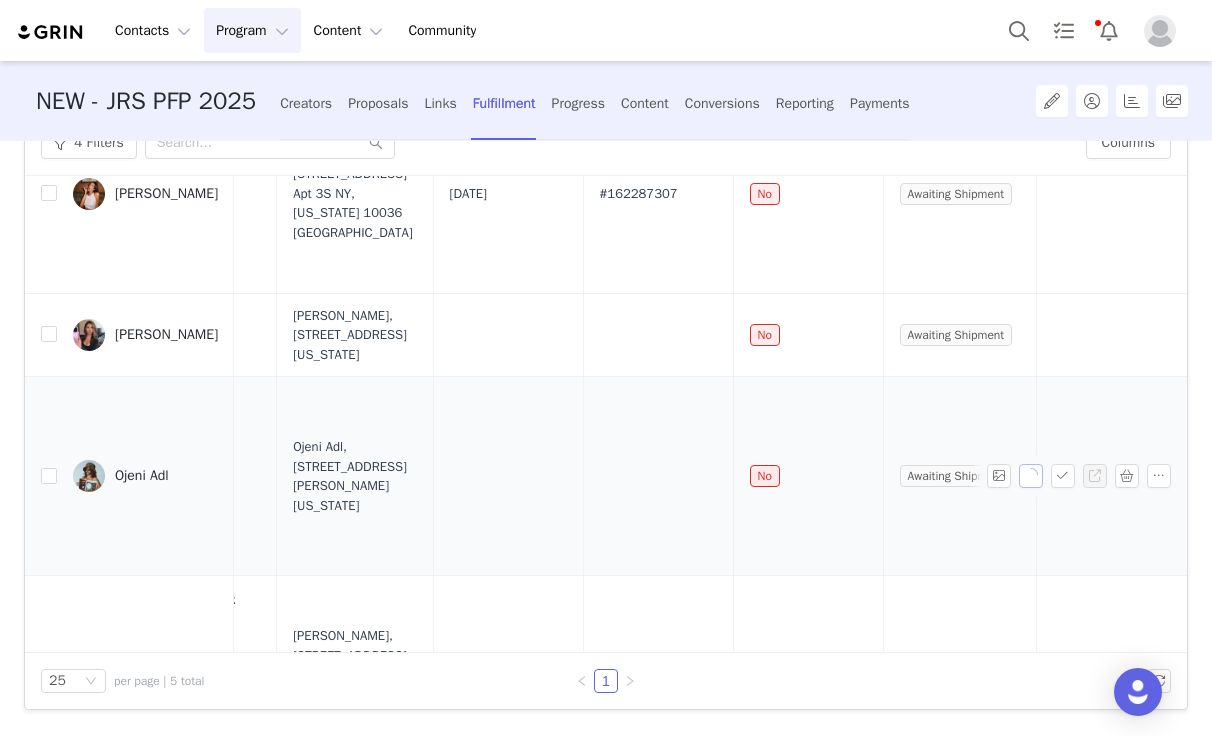 scroll, scrollTop: 316, scrollLeft: 568, axis: both 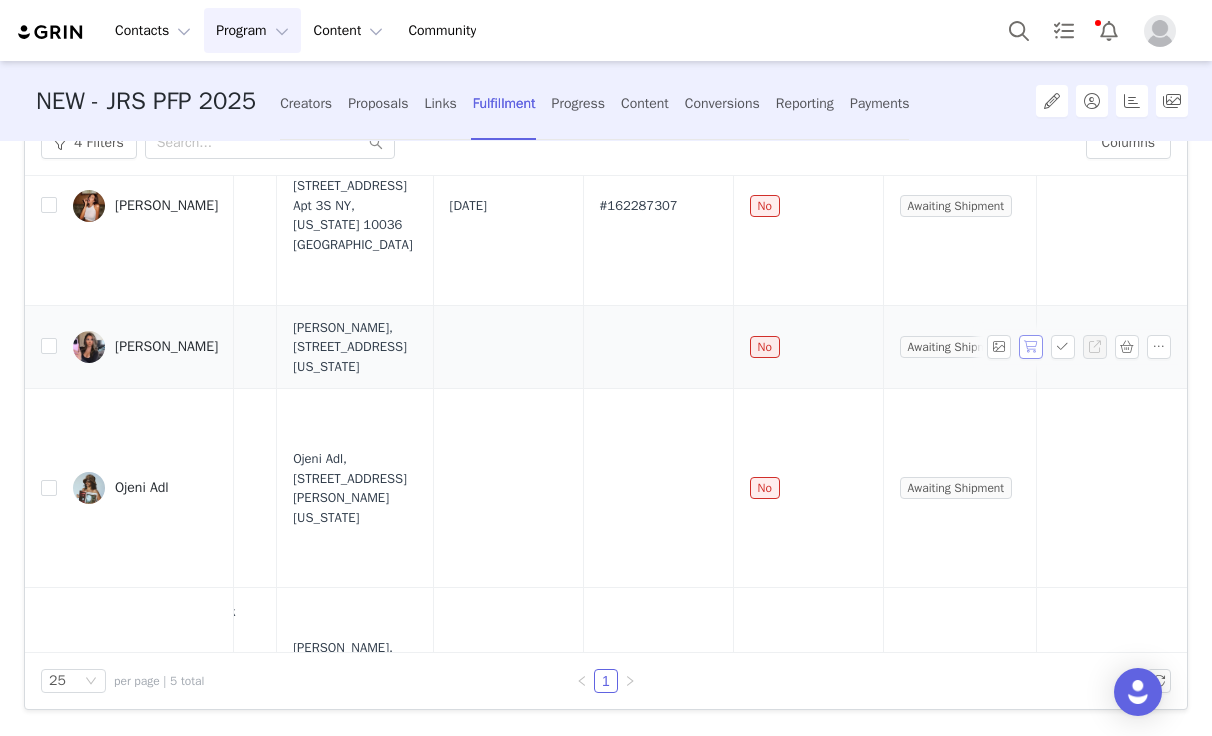 click at bounding box center (1031, 347) 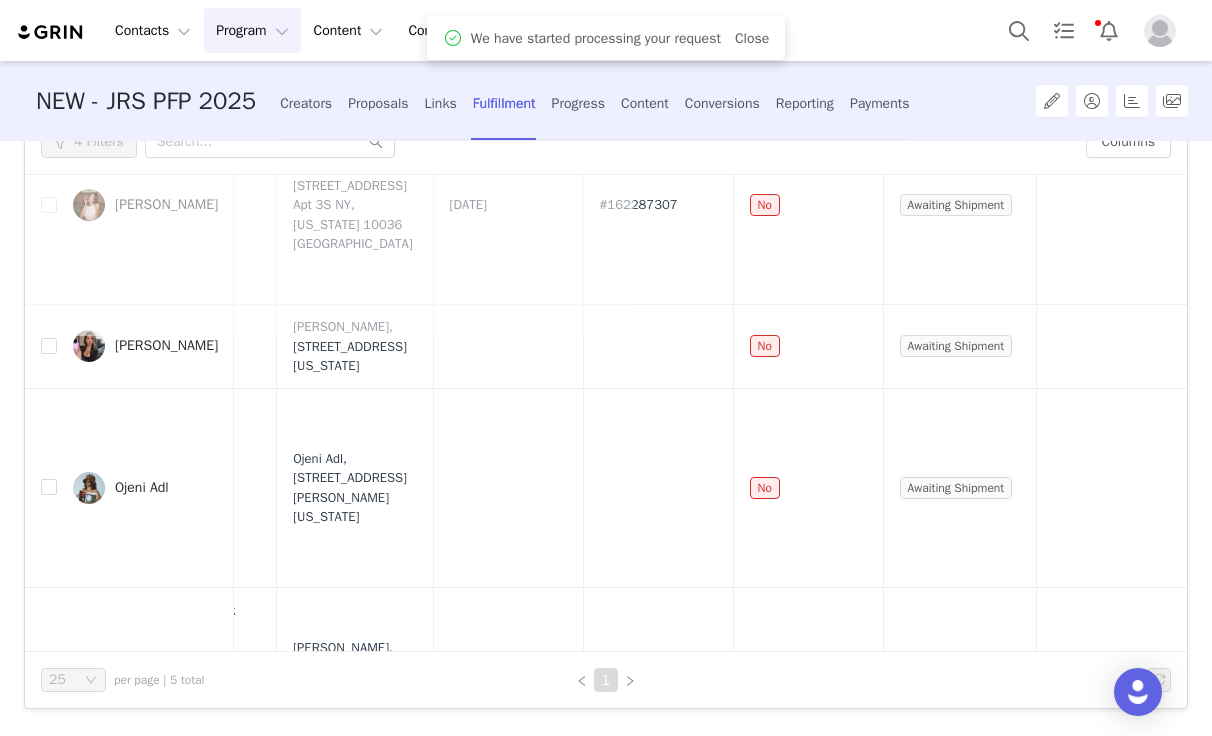 scroll, scrollTop: 129, scrollLeft: 0, axis: vertical 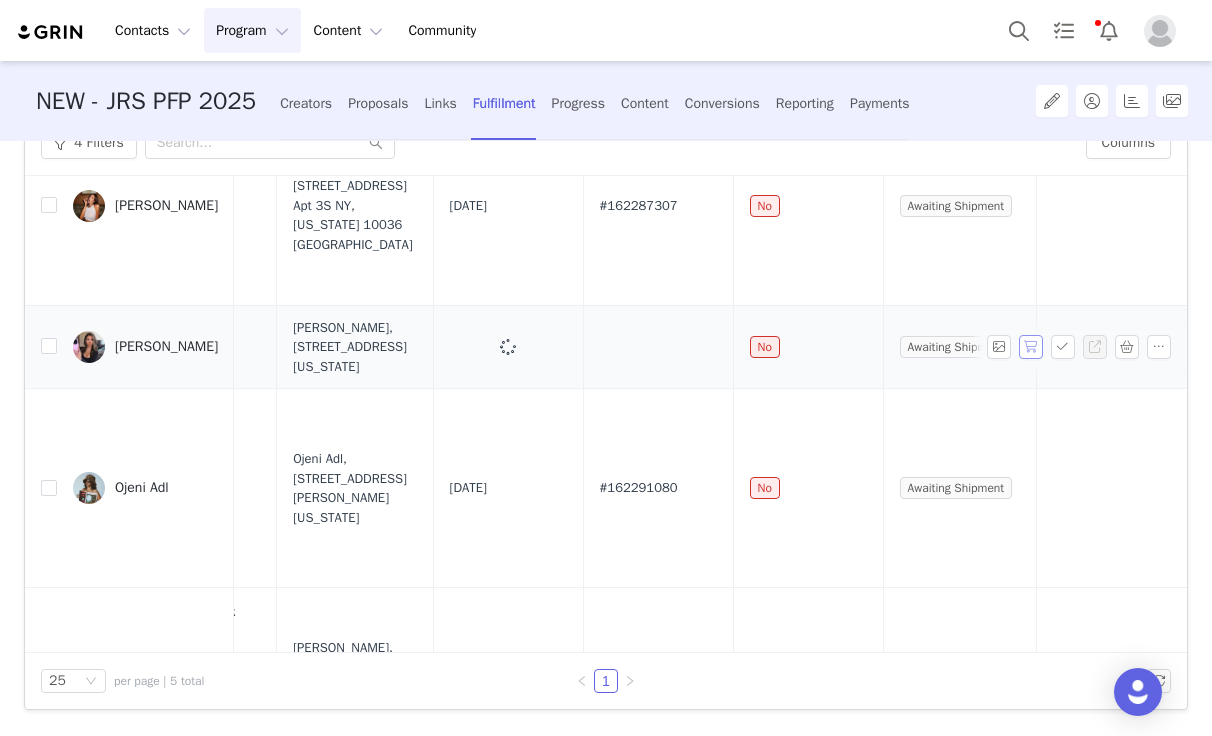 click at bounding box center (1031, 347) 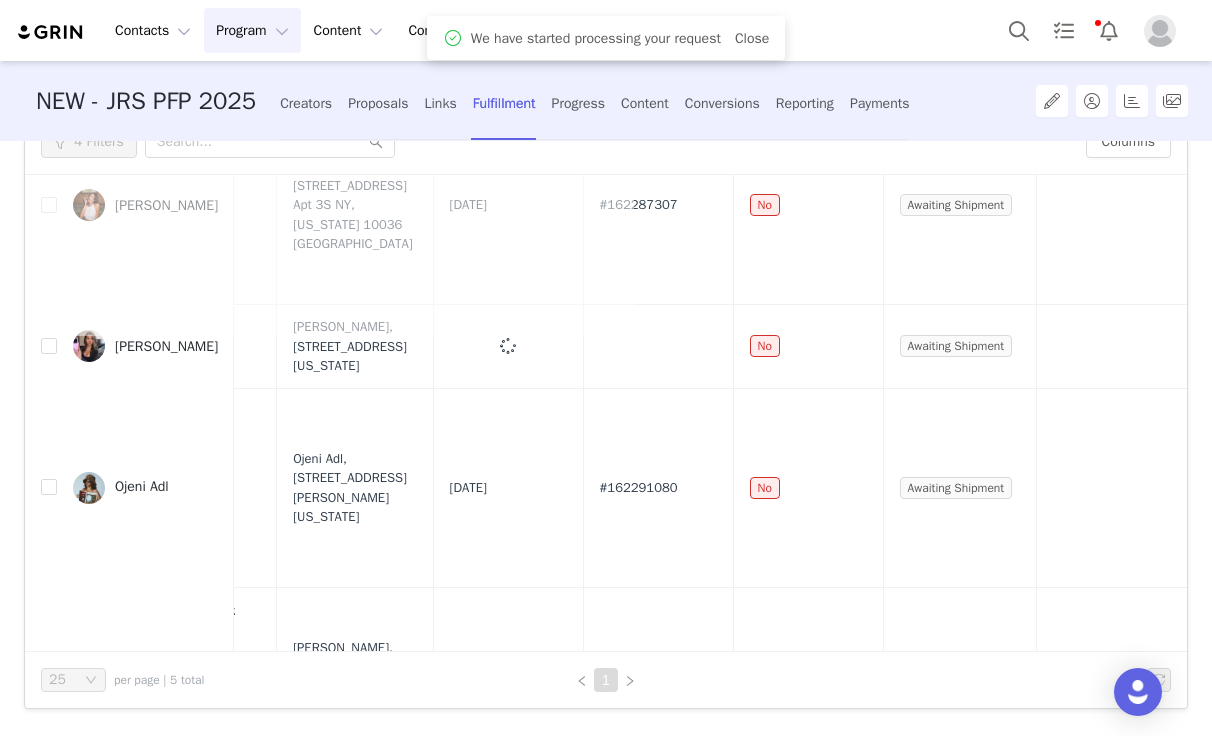 scroll, scrollTop: 129, scrollLeft: 0, axis: vertical 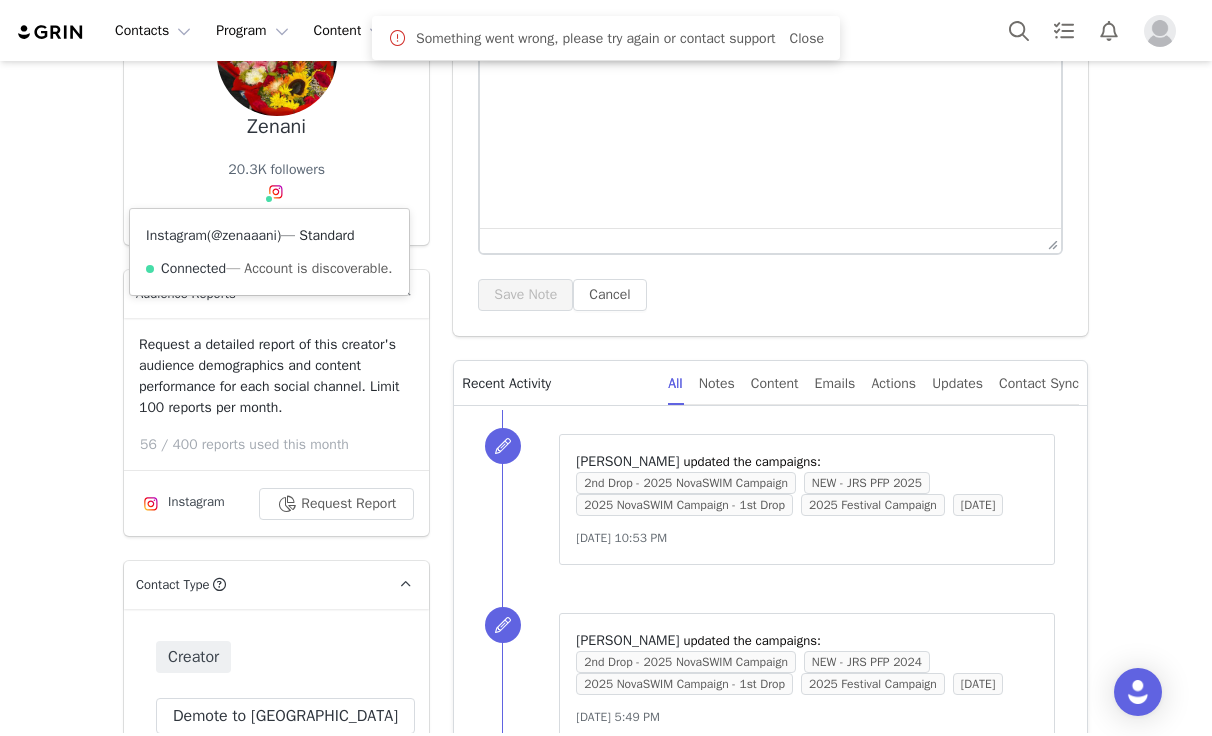 drag, startPoint x: 275, startPoint y: 190, endPoint x: 253, endPoint y: 241, distance: 55.542778 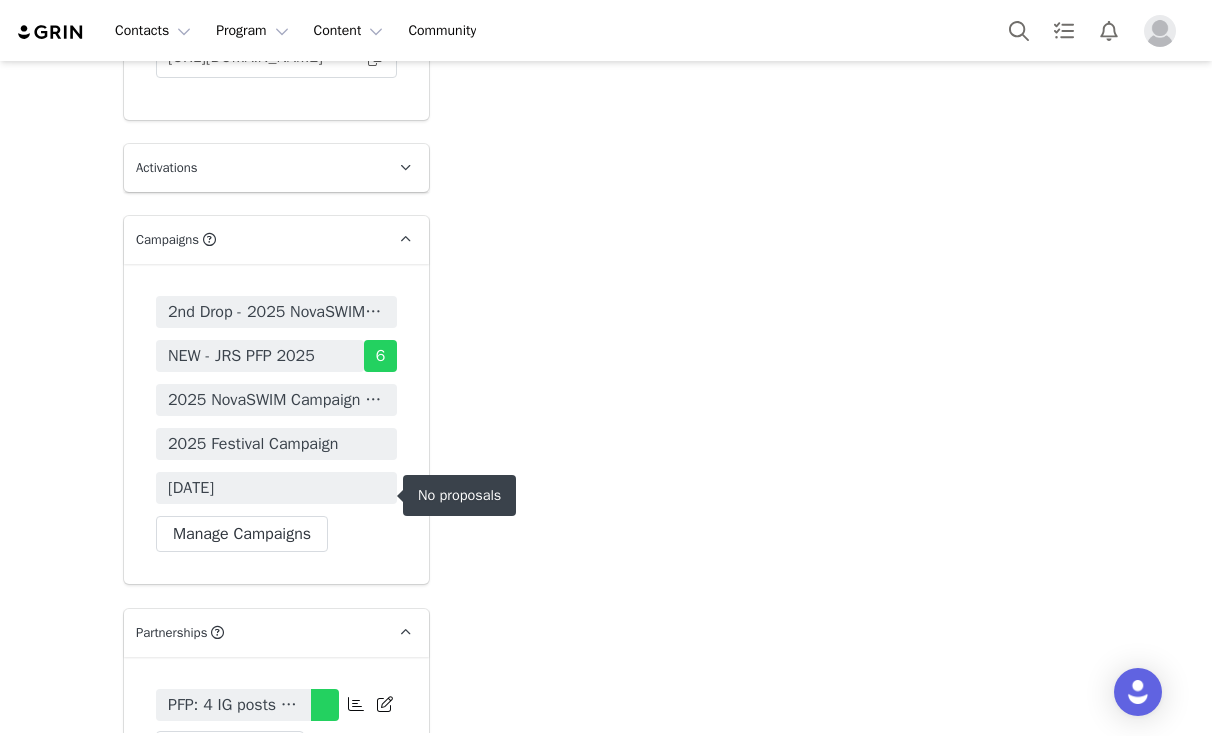 scroll, scrollTop: 5770, scrollLeft: 0, axis: vertical 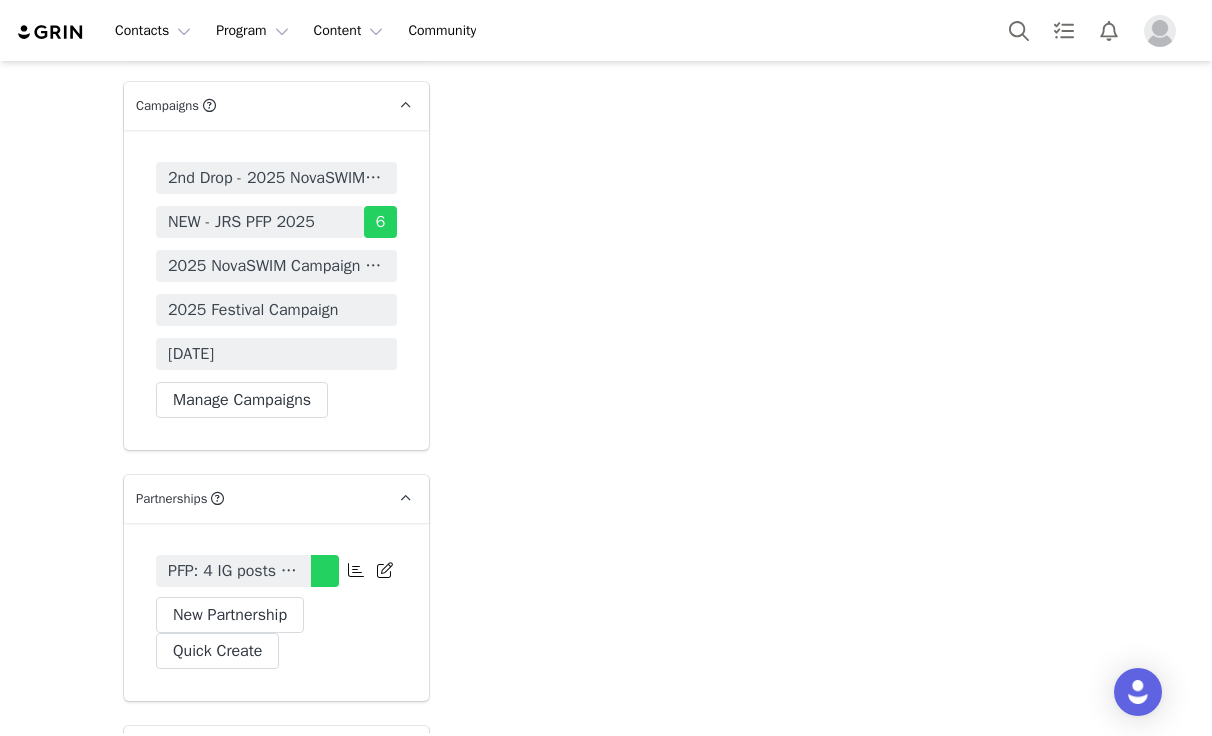 click on "PFP: 4 IG posts + 2 IG swipe ups" at bounding box center [233, 571] 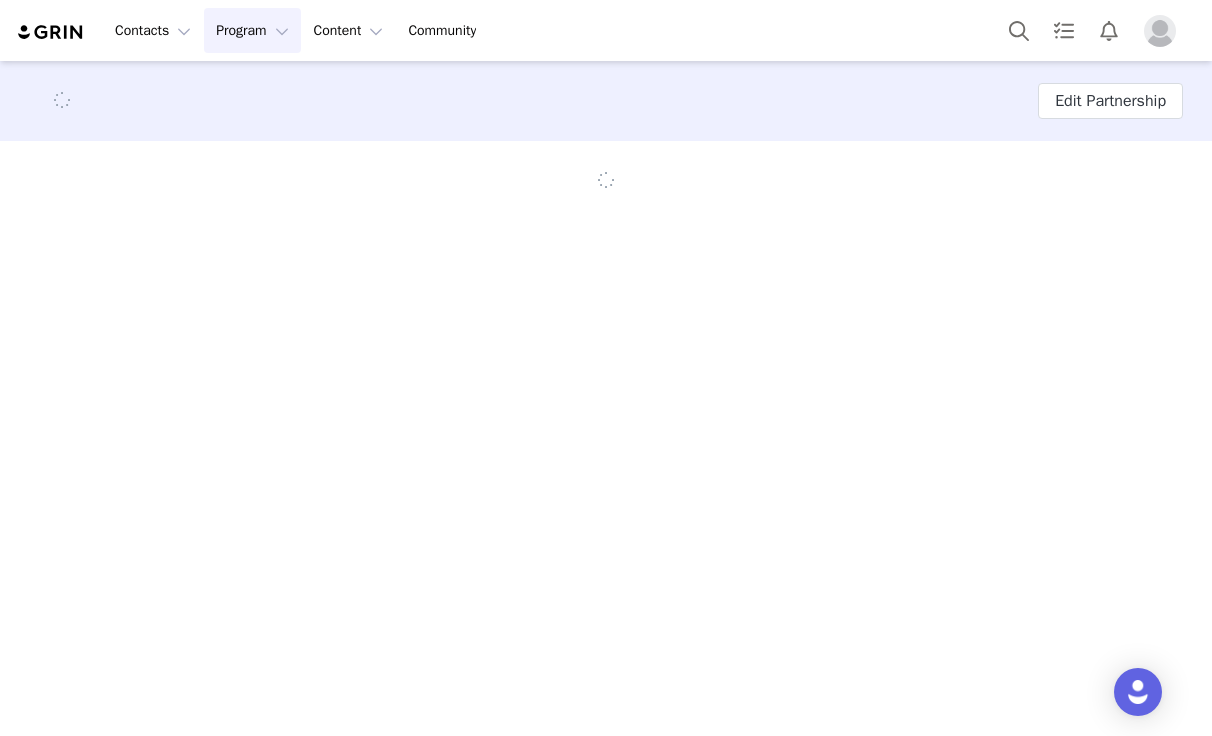scroll, scrollTop: 0, scrollLeft: 0, axis: both 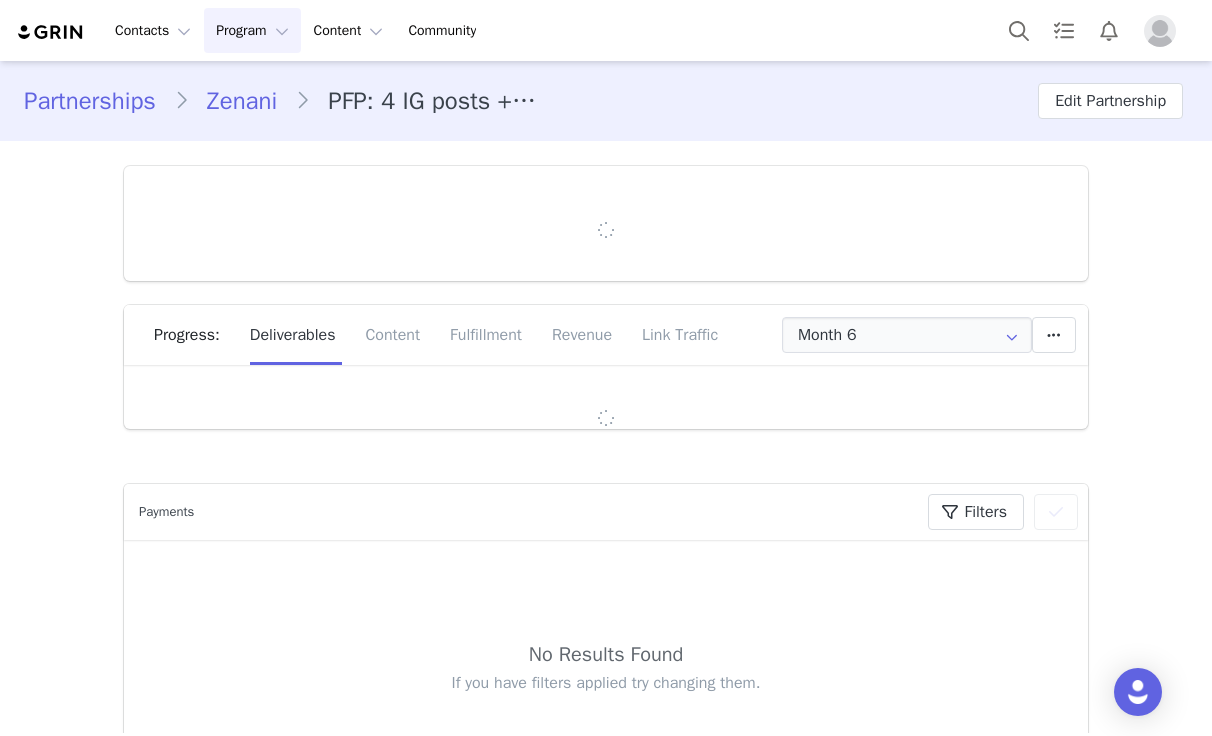 type on "+1 ([GEOGRAPHIC_DATA])" 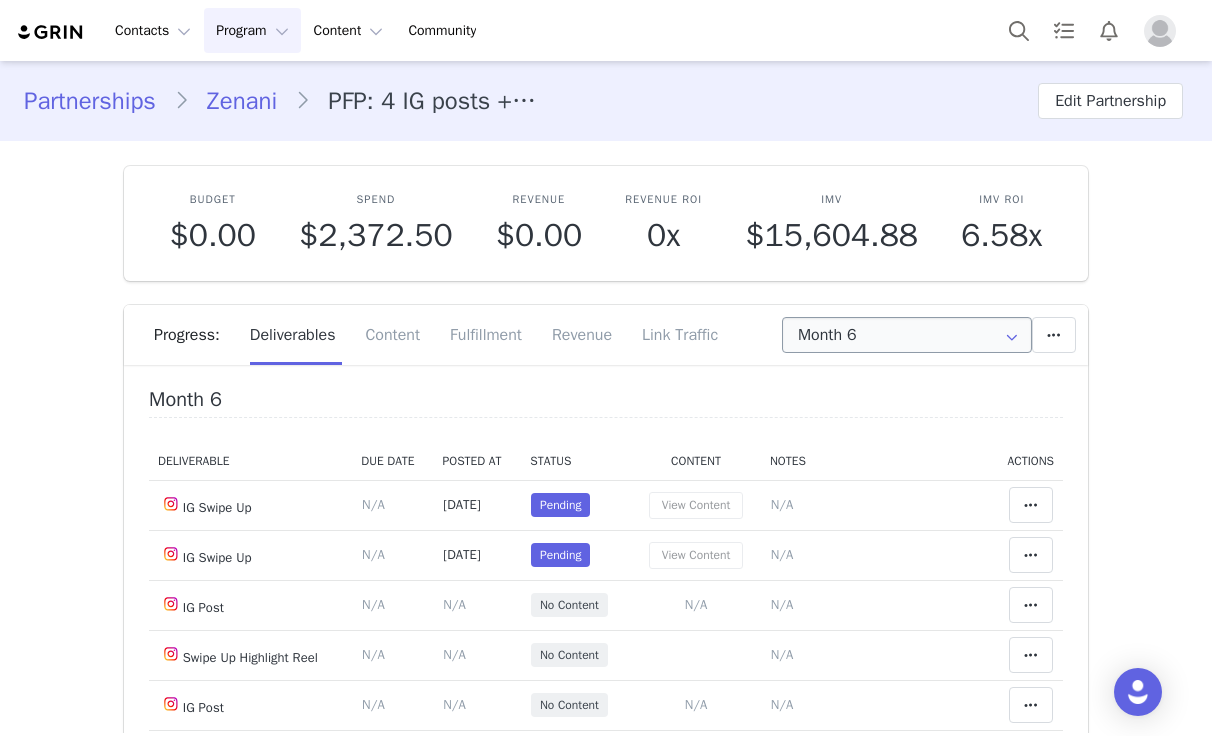 scroll, scrollTop: 0, scrollLeft: 0, axis: both 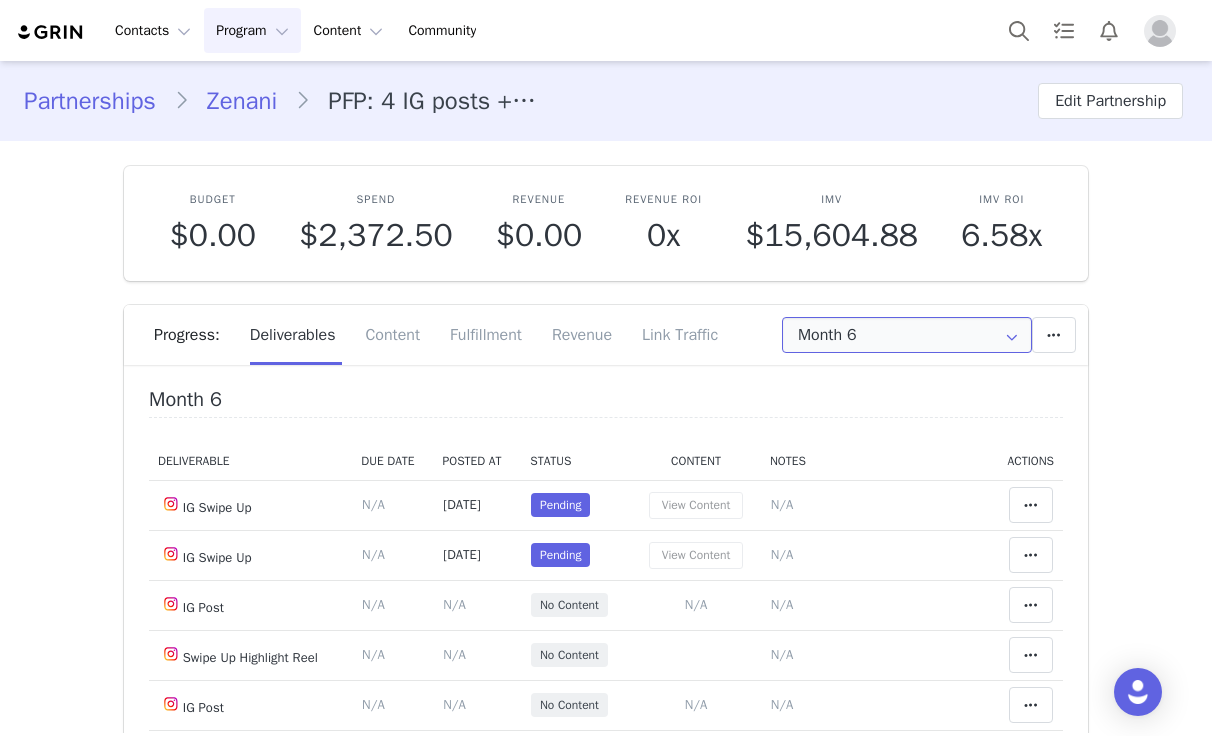 click on "Month 6" at bounding box center (907, 335) 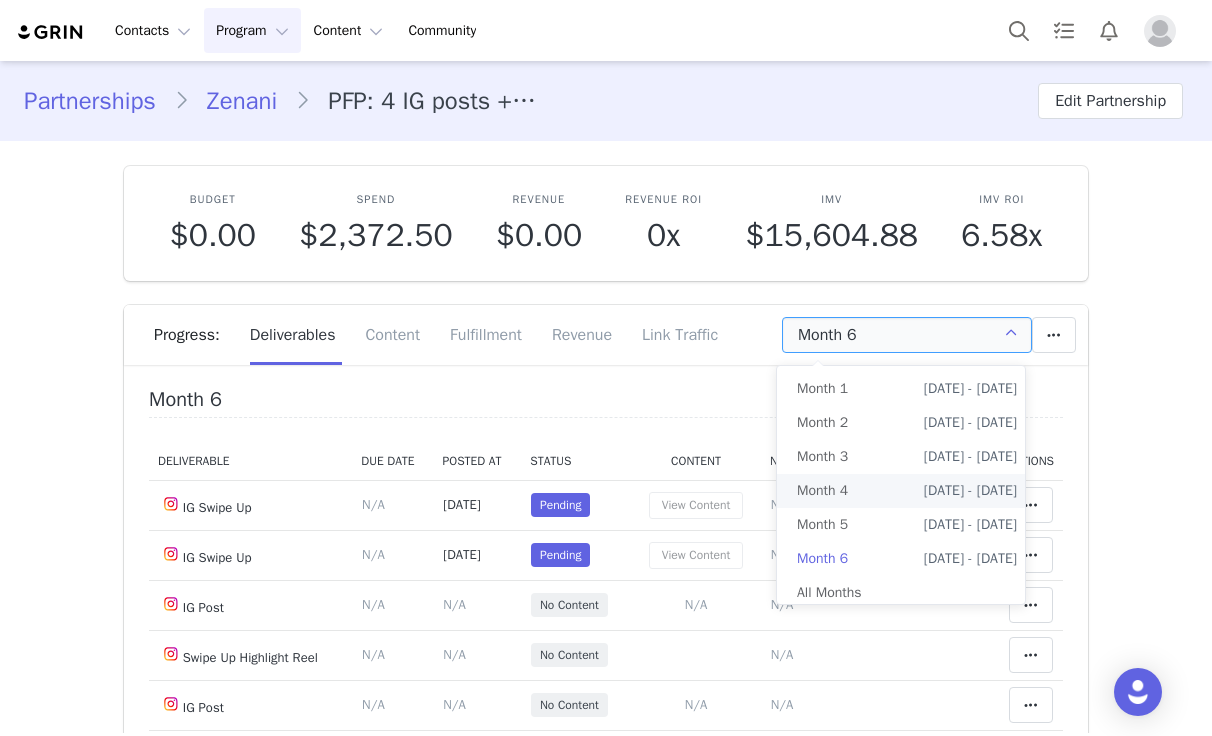 click on "Jan 18th - Feb 18th" at bounding box center (970, 491) 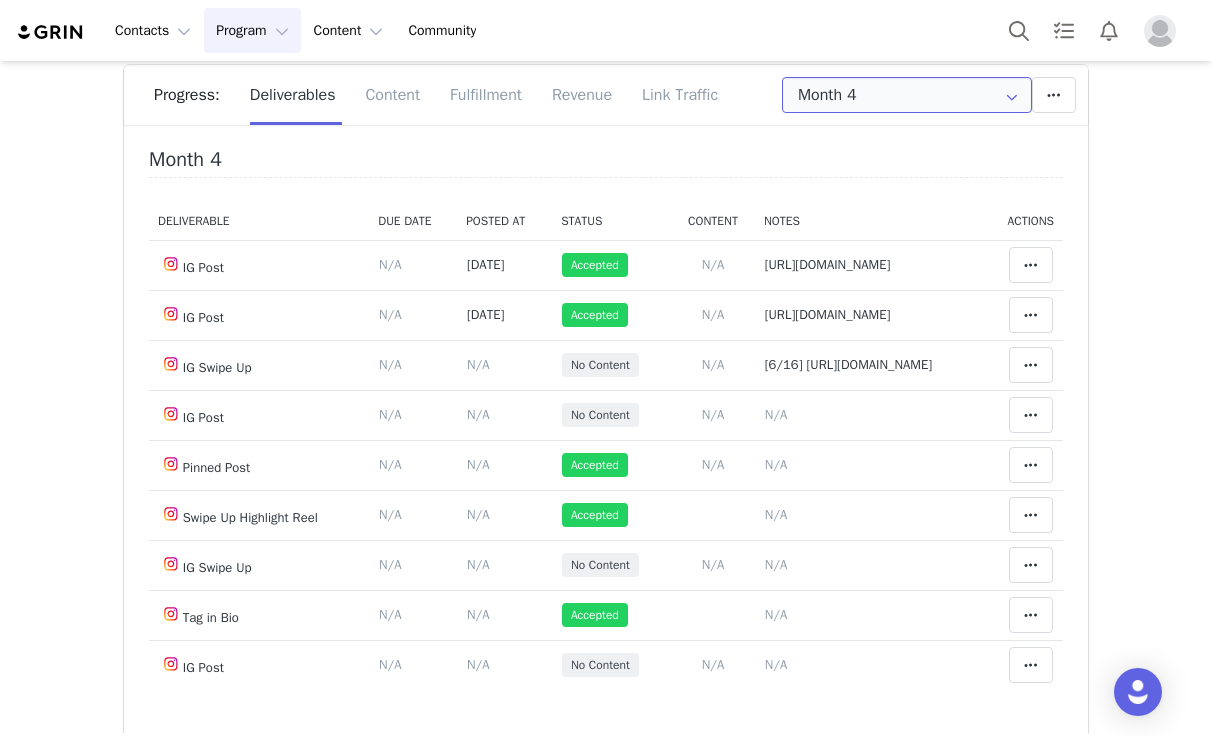 scroll, scrollTop: 400, scrollLeft: 0, axis: vertical 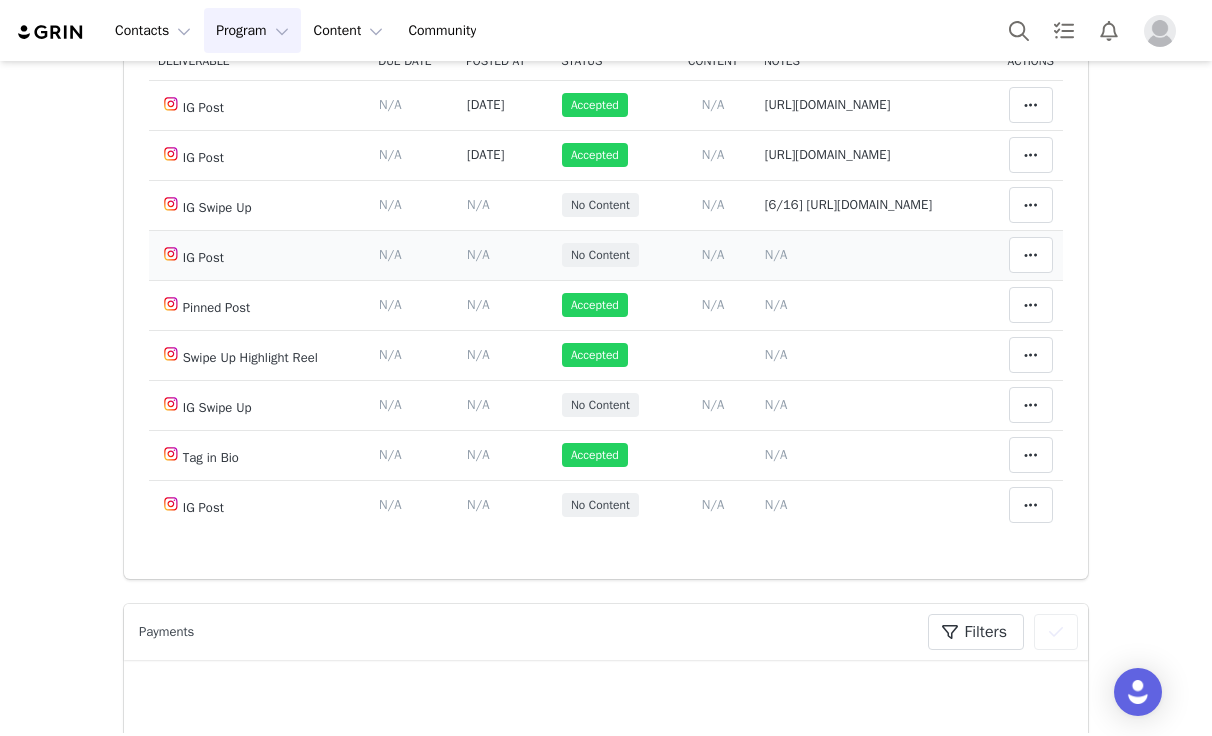 click on "N/A" at bounding box center (776, 254) 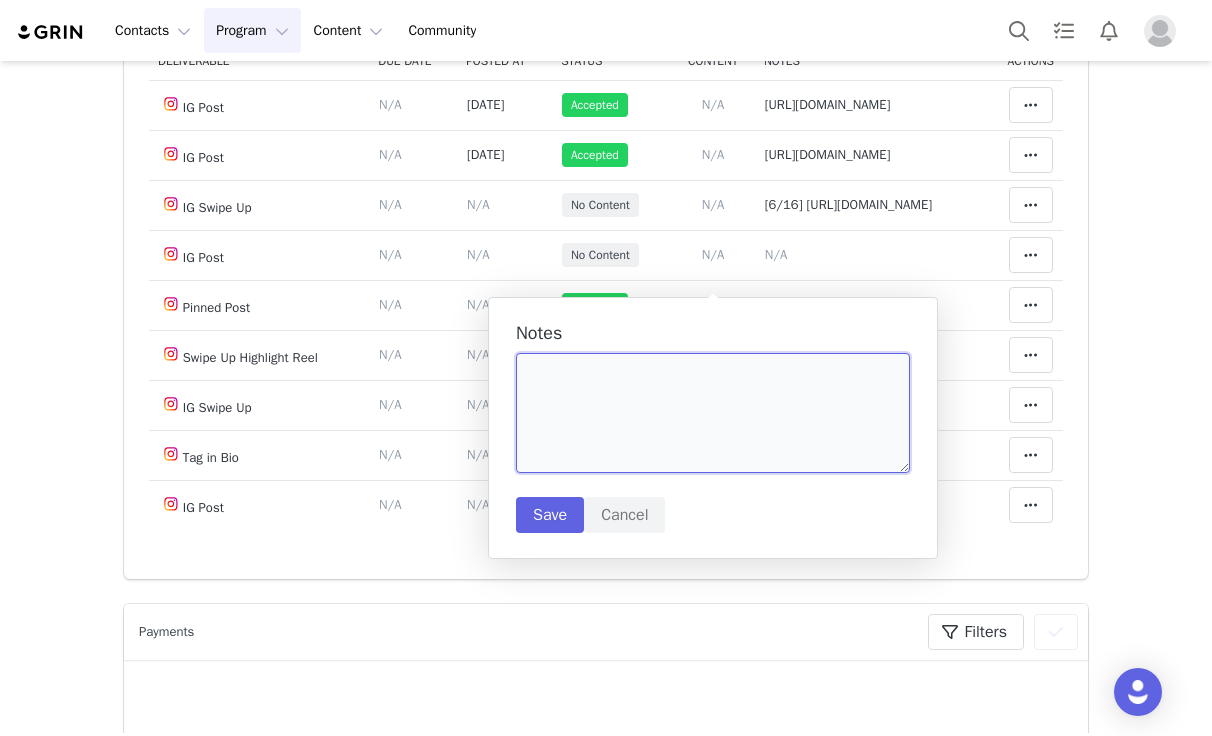 drag, startPoint x: 652, startPoint y: 215, endPoint x: 599, endPoint y: 380, distance: 173.3032 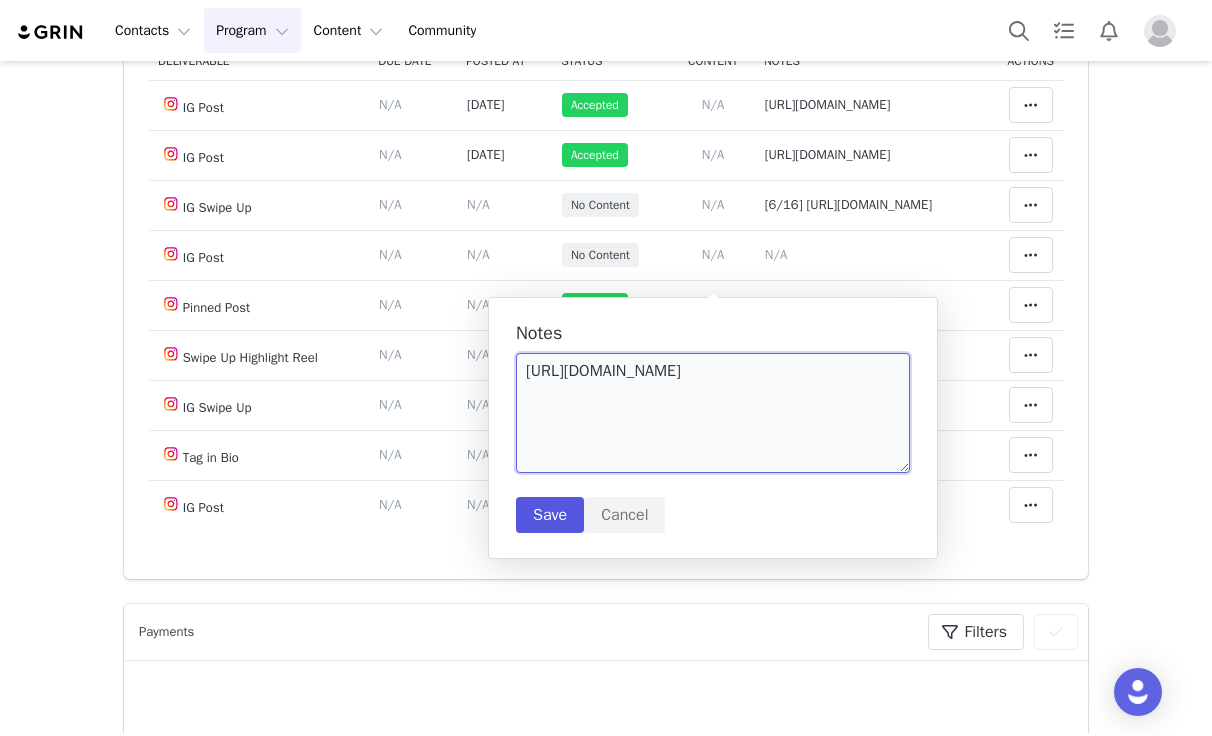 type on "https://www.instagram.com/p/DL3QWBLhe5H/?img_index=1" 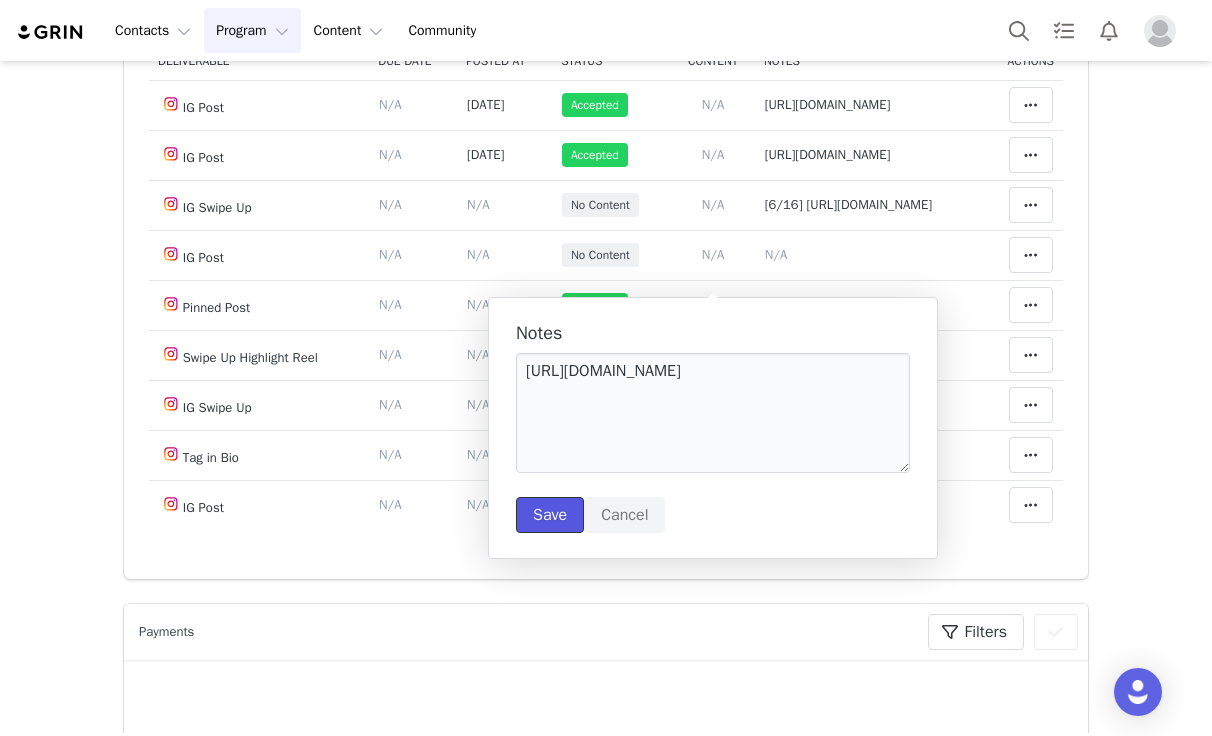 click on "Save" at bounding box center (550, 515) 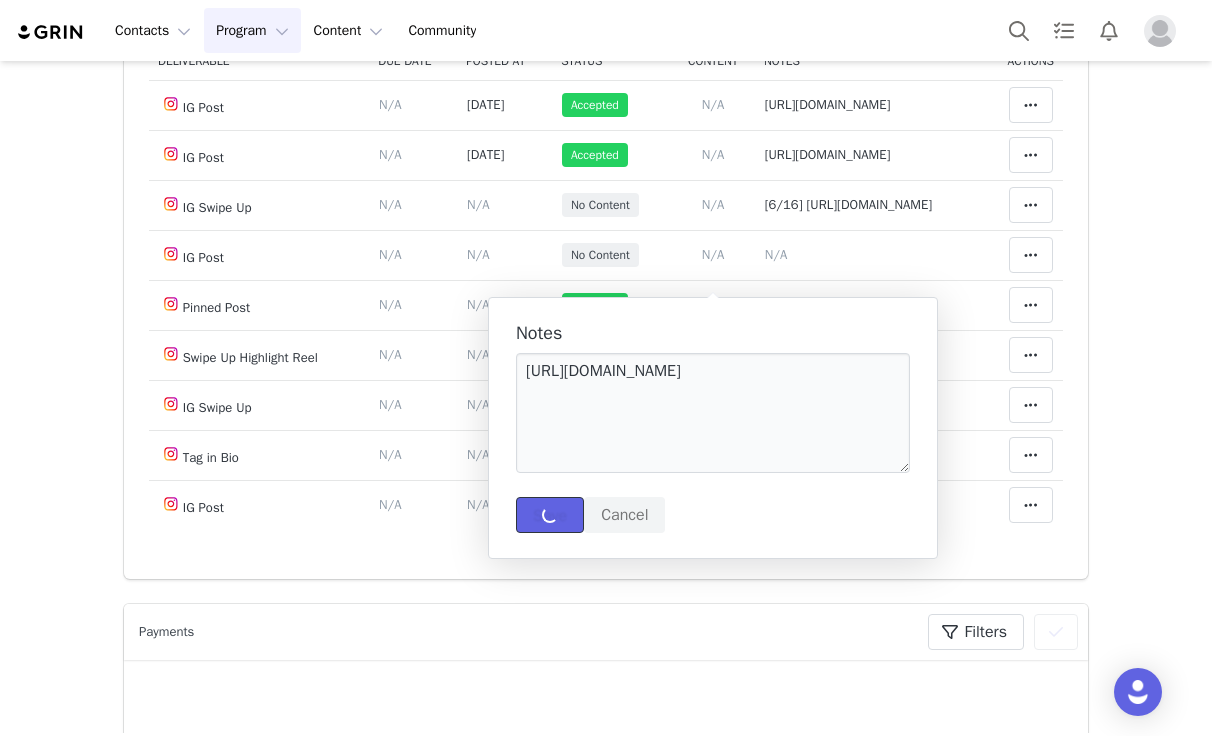 type 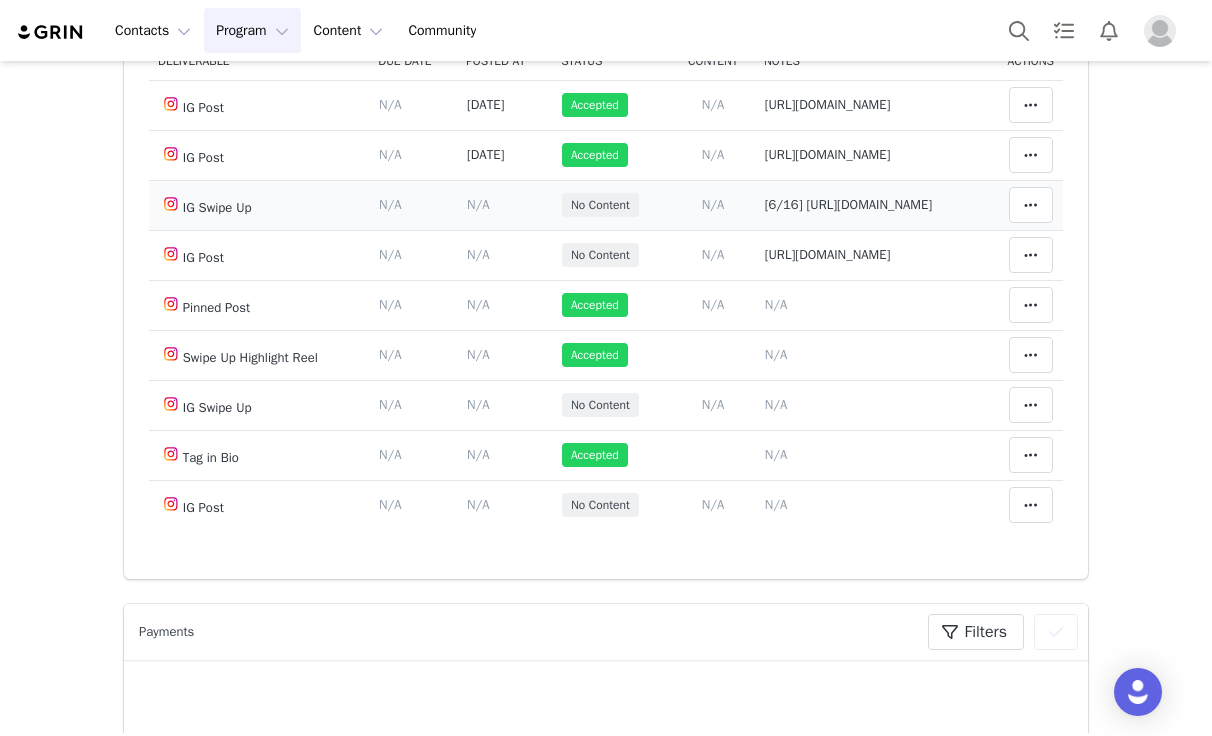 click on "[6/16] https://static-resources.creatoriq.com/instagram-stories/thumbs/3655890463241134393.jpg" at bounding box center (849, 204) 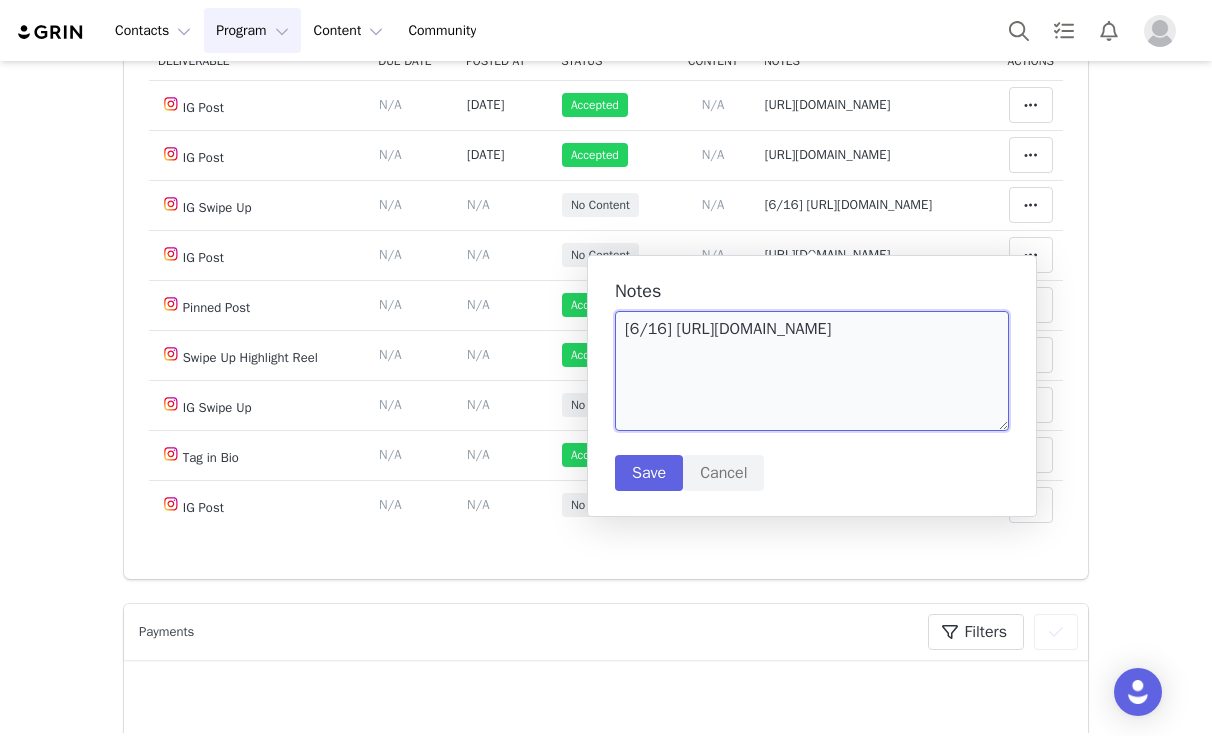 click on "[6/16] https://static-resources.creatoriq.com/instagram-stories/thumbs/3655890463241134393.jpg" at bounding box center (812, 371) 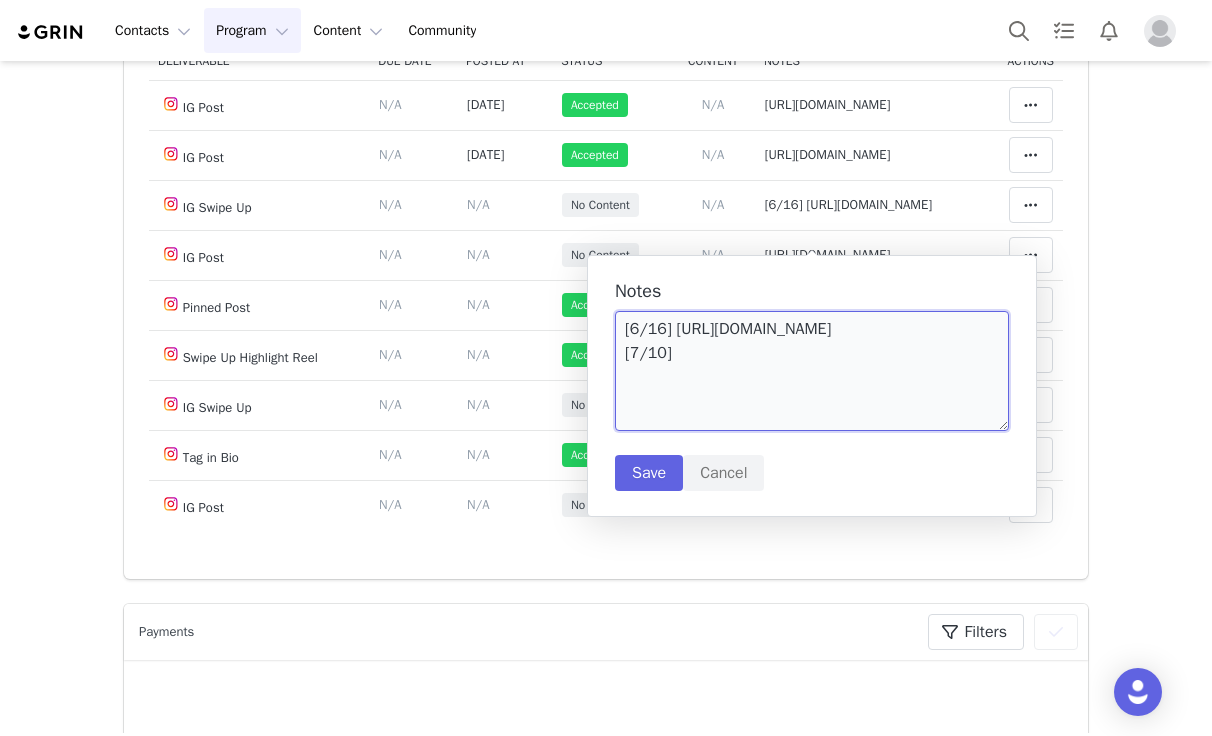 paste on "https://static-resources.creatoriq.com/instagram-stories/thumbs/3673276736683879047.jpg" 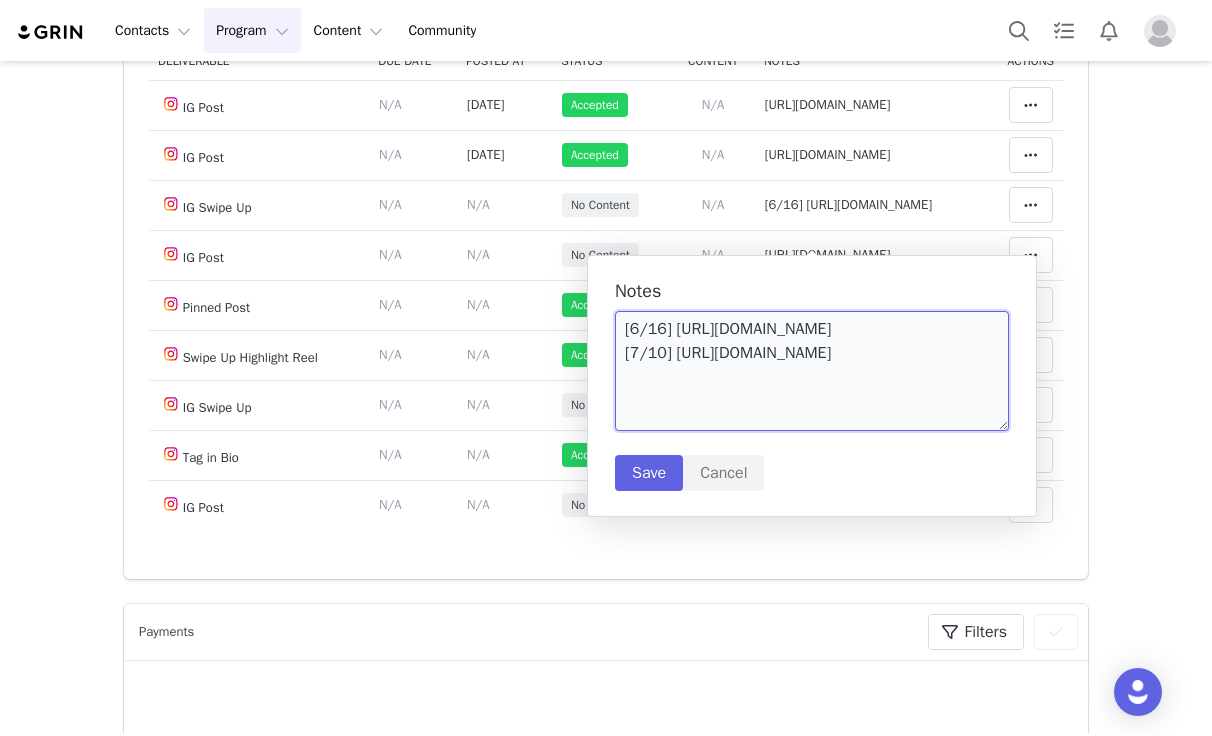 scroll, scrollTop: 29, scrollLeft: 0, axis: vertical 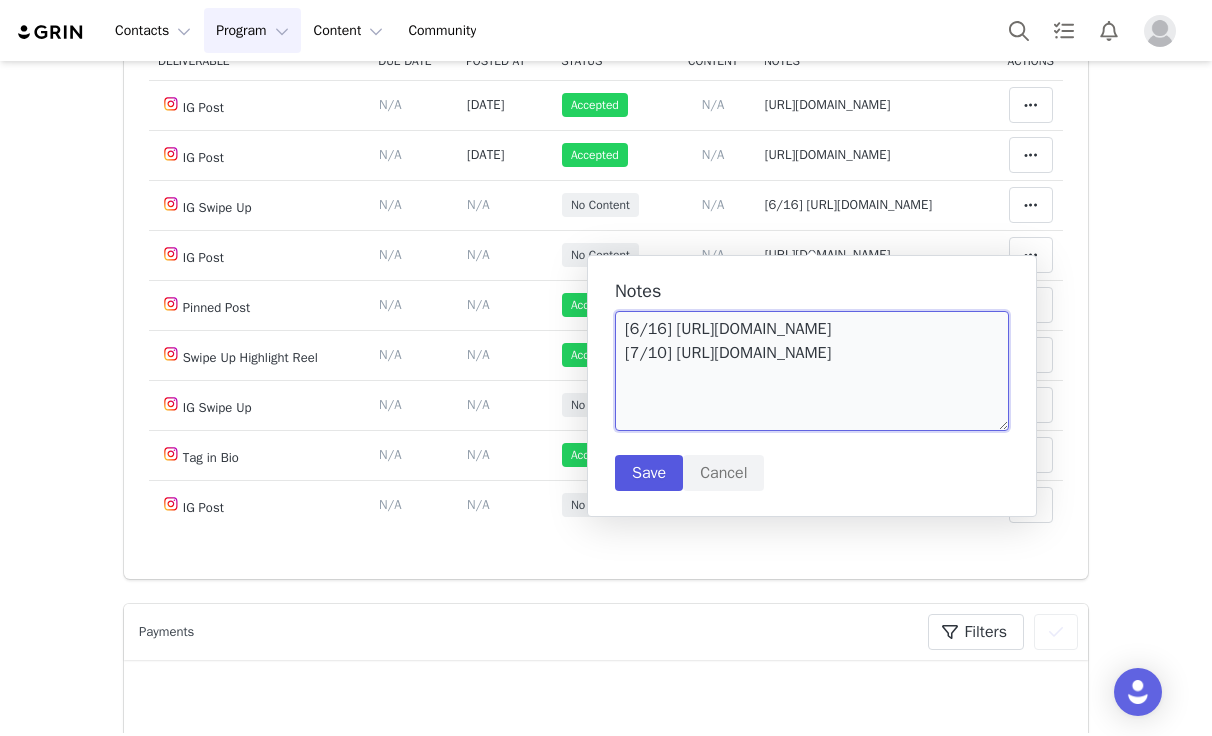 type on "[6/16] https://static-resources.creatoriq.com/instagram-stories/thumbs/3655890463241134393.jpg
[7/10] https://static-resources.creatoriq.com/instagram-stories/thumbs/3673276736683879047.jpg" 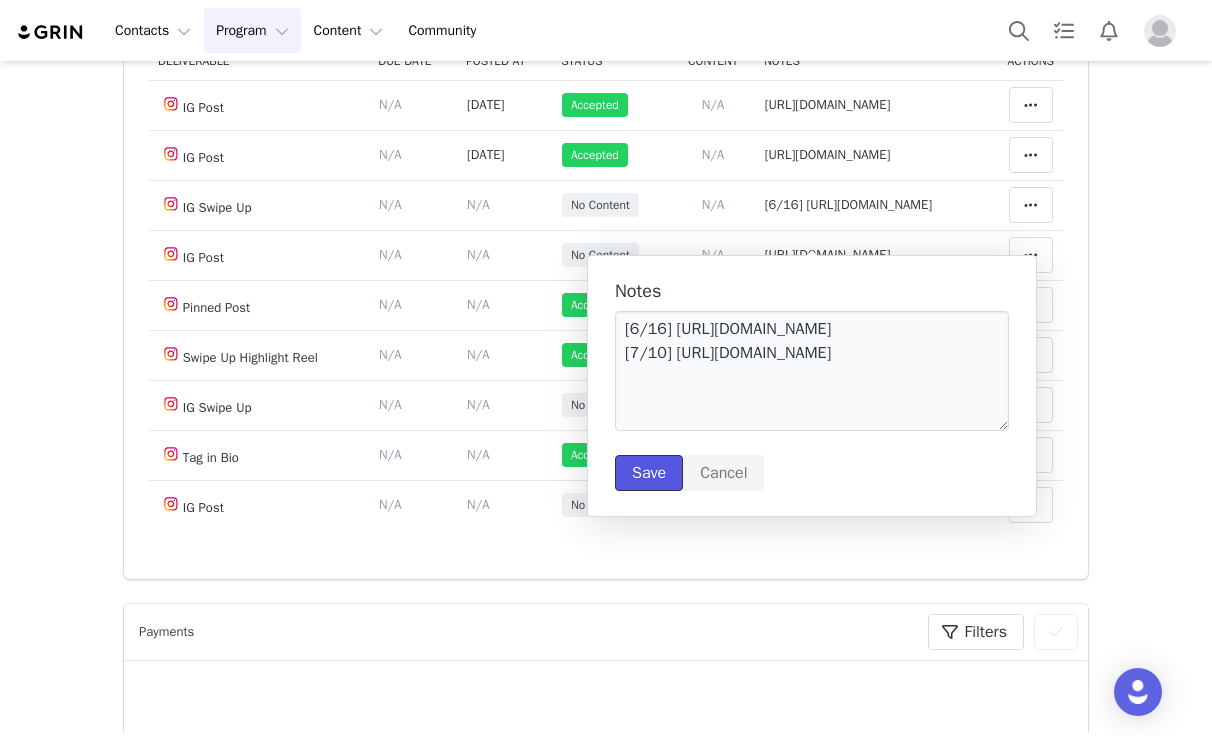 click on "Save" at bounding box center (649, 473) 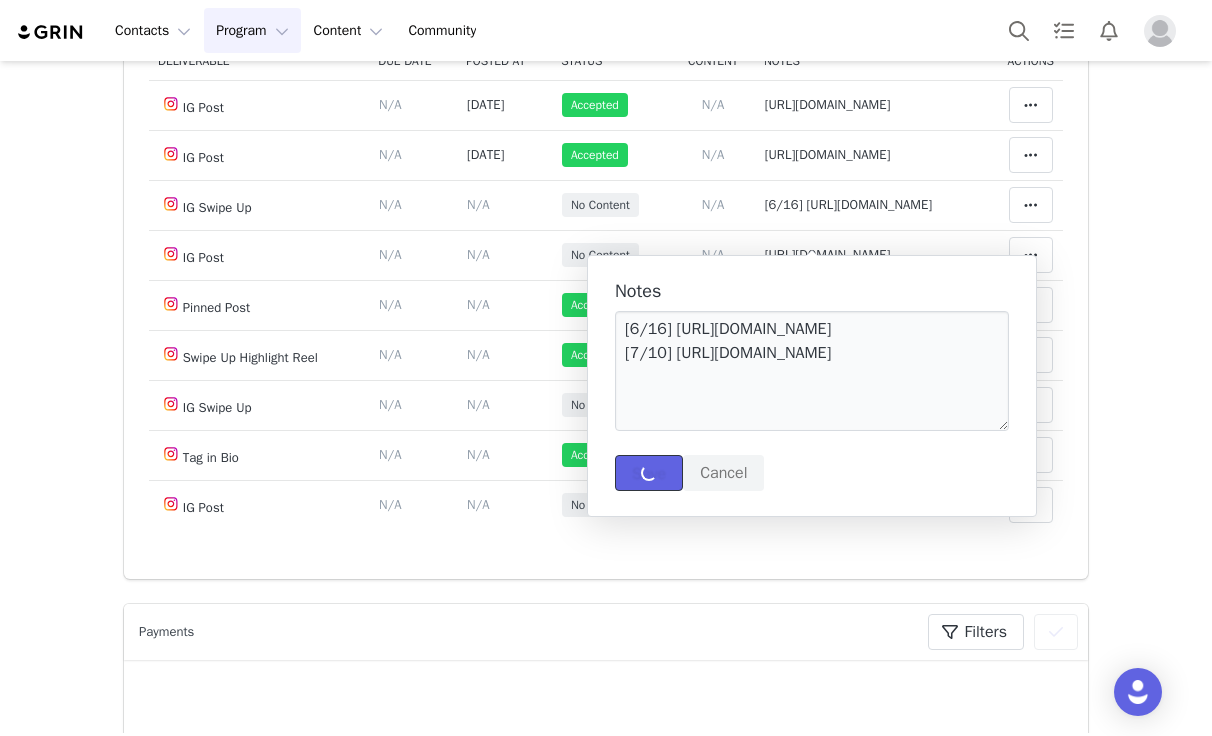 type 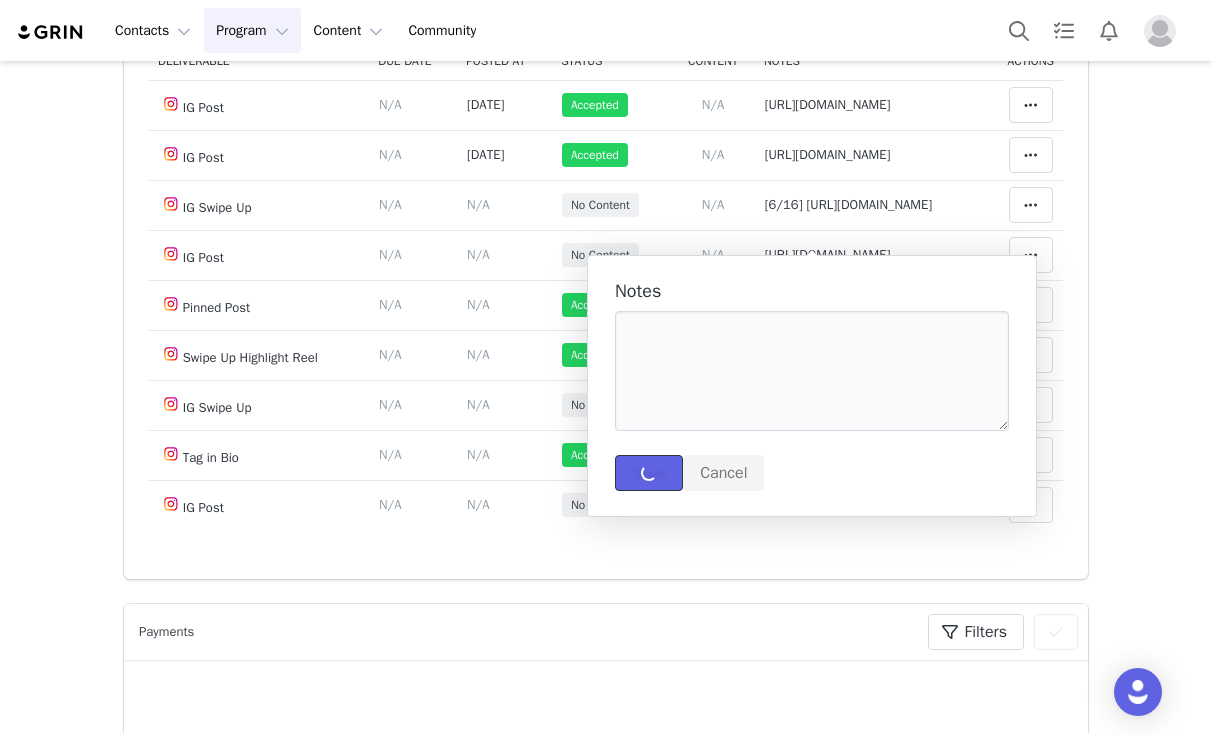 scroll, scrollTop: 0, scrollLeft: 0, axis: both 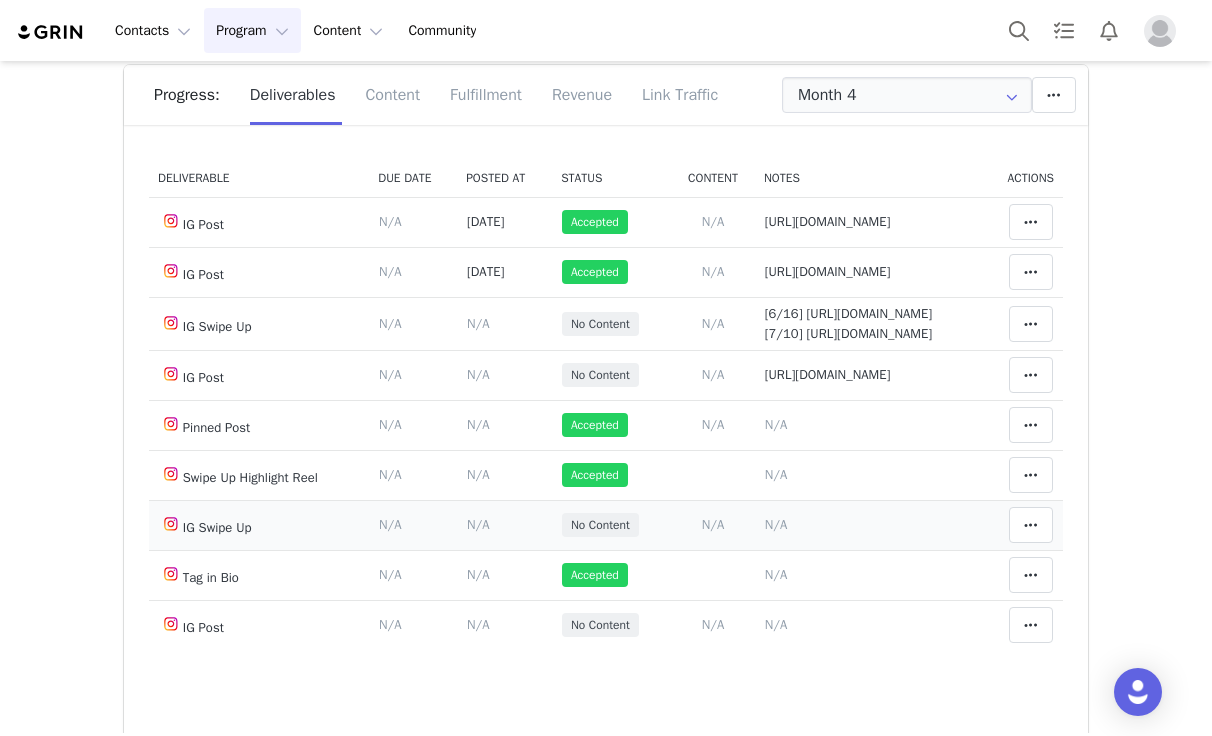 click on "N/A" at bounding box center (776, 524) 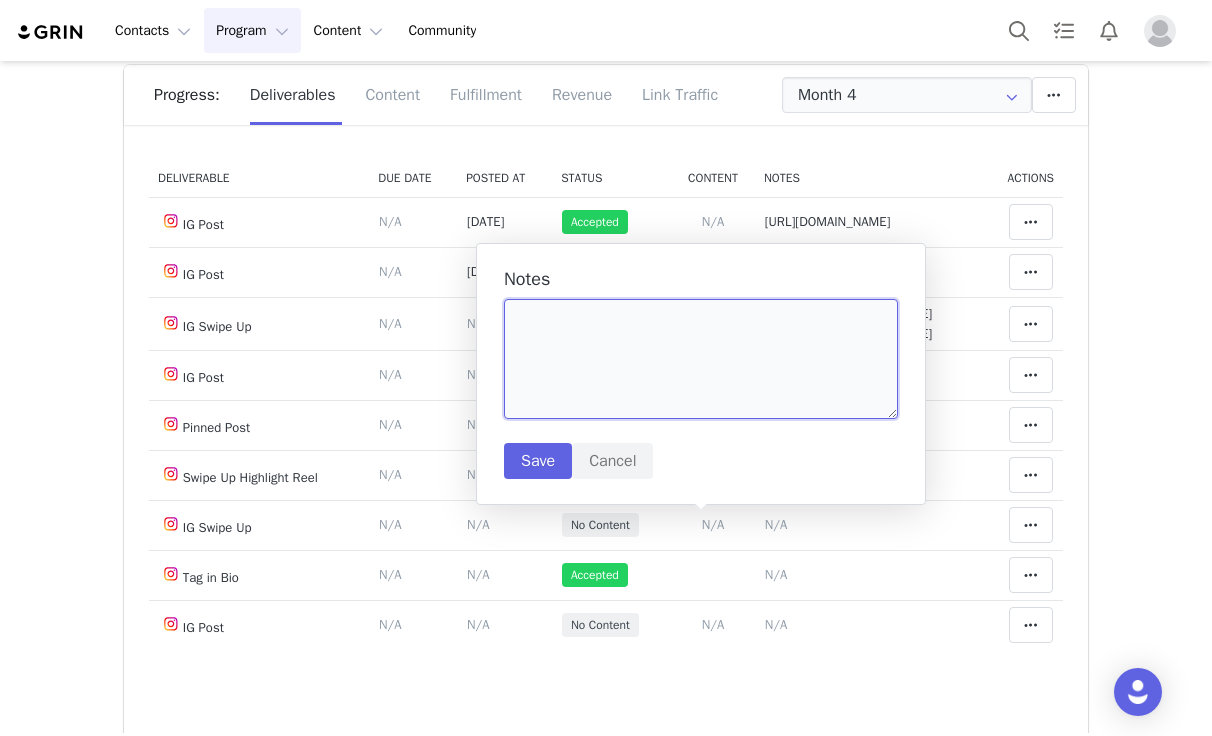 click at bounding box center (701, 359) 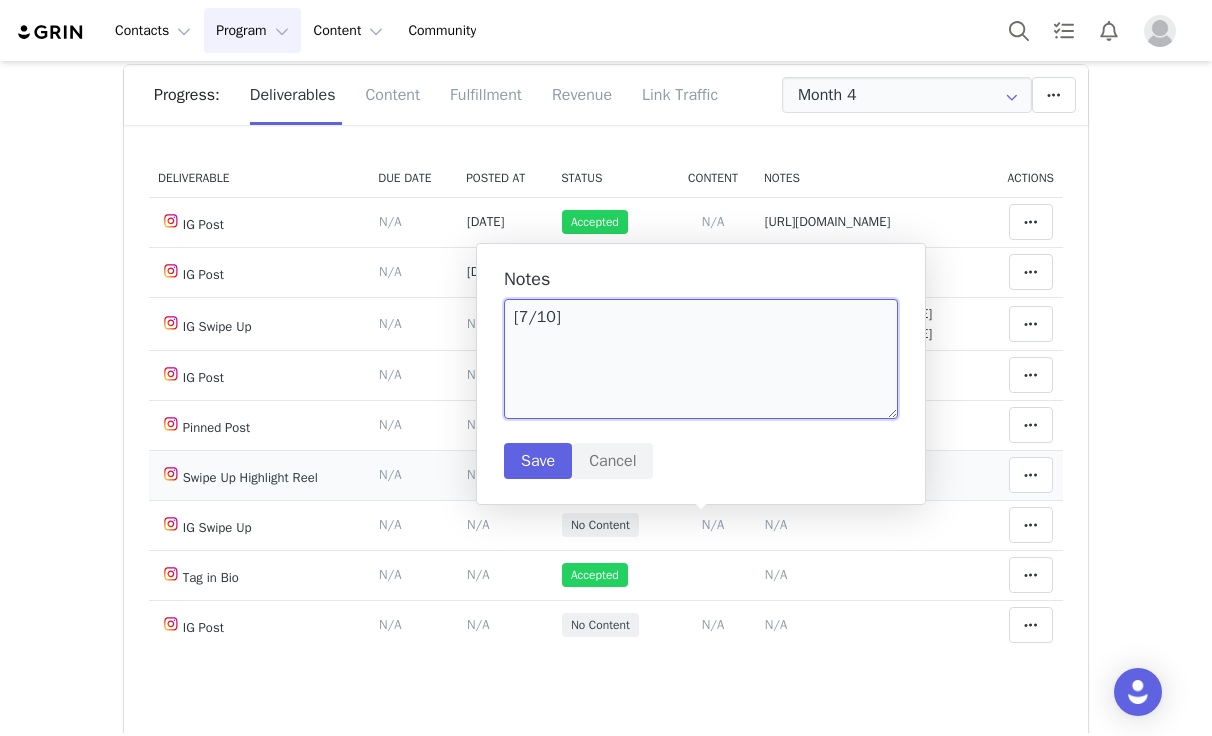 paste on "https://static-resources.creatoriq.com/instagram-stories/thumbs/3673275963027715386.jpg" 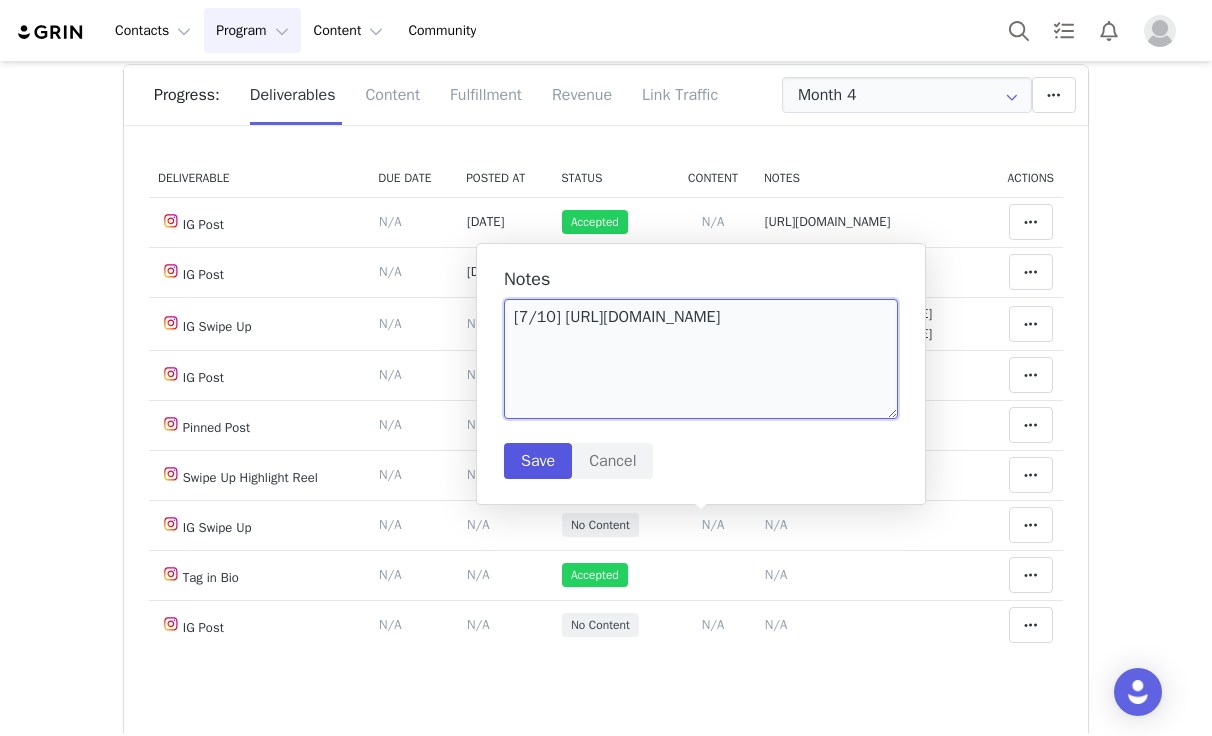 type on "[7/10] https://static-resources.creatoriq.com/instagram-stories/thumbs/3673275963027715386.jpg" 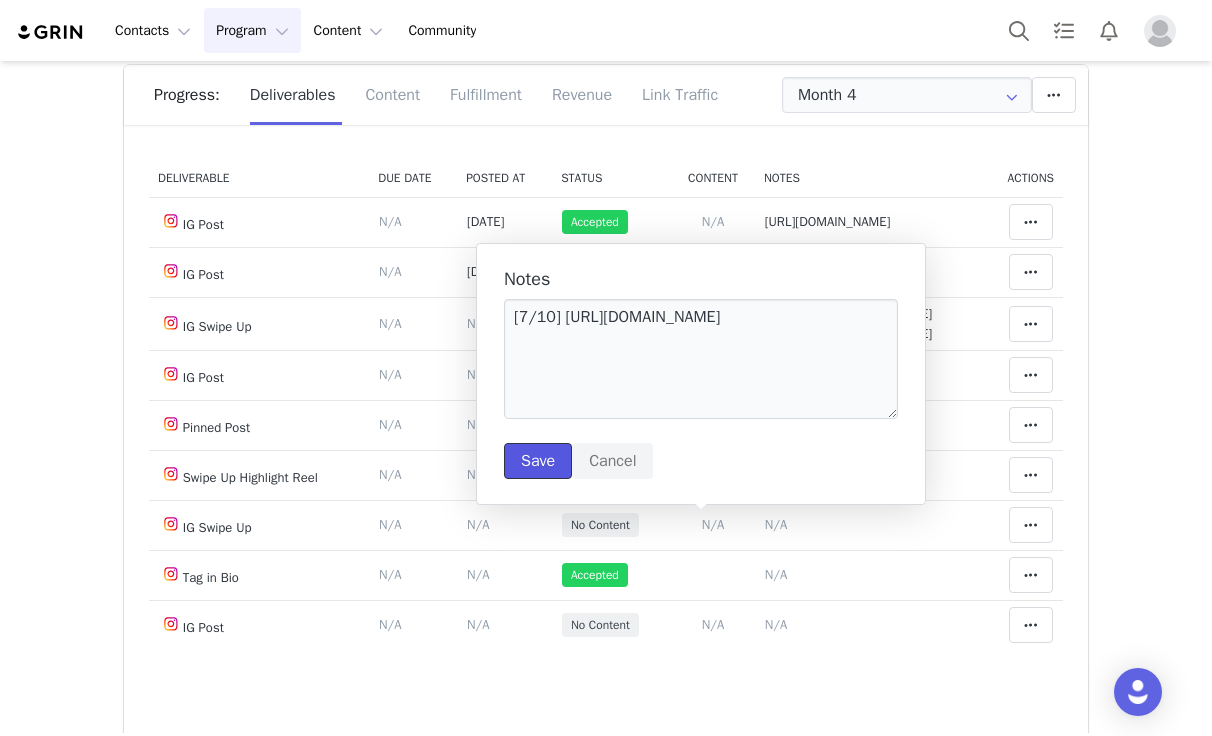 click on "Save" at bounding box center [538, 461] 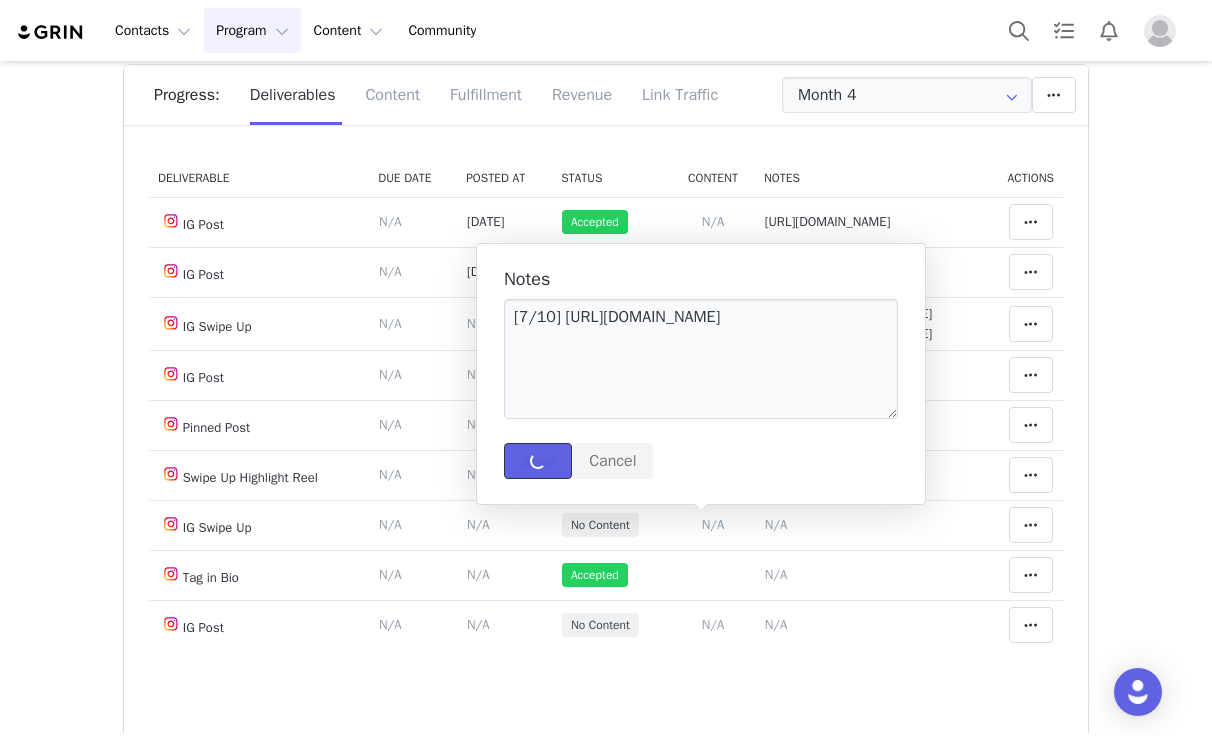type 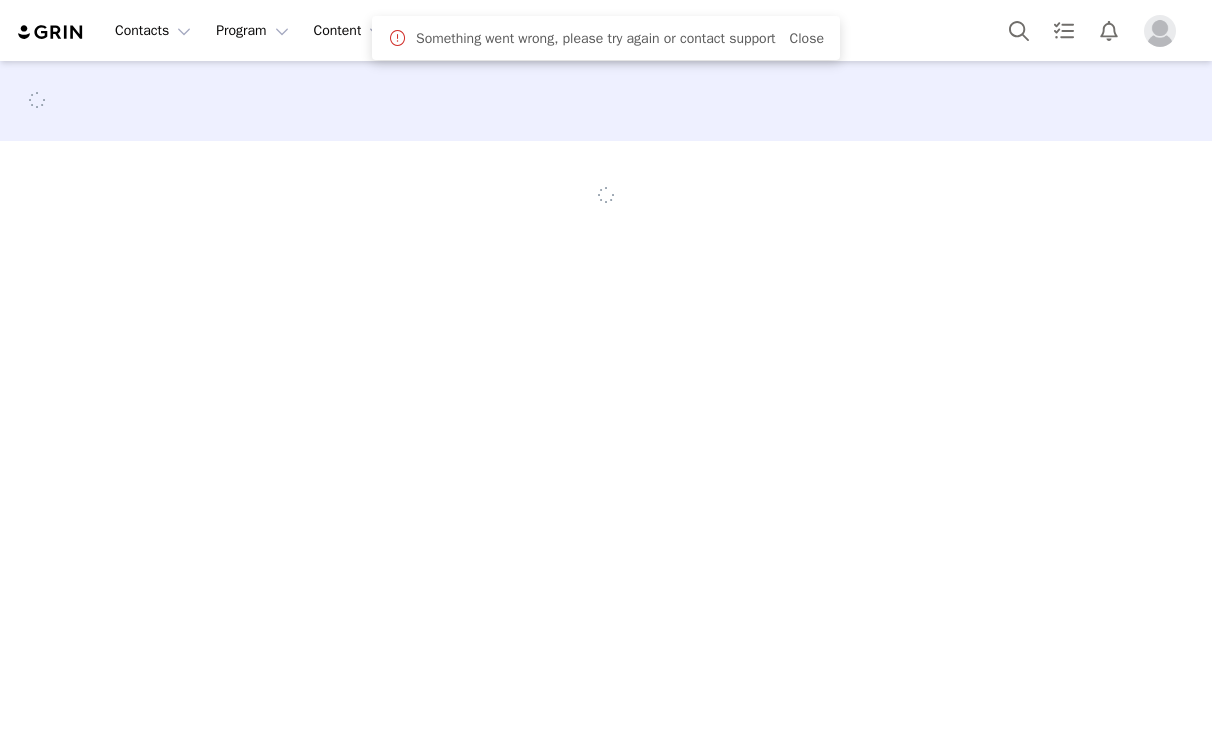 scroll, scrollTop: 0, scrollLeft: 0, axis: both 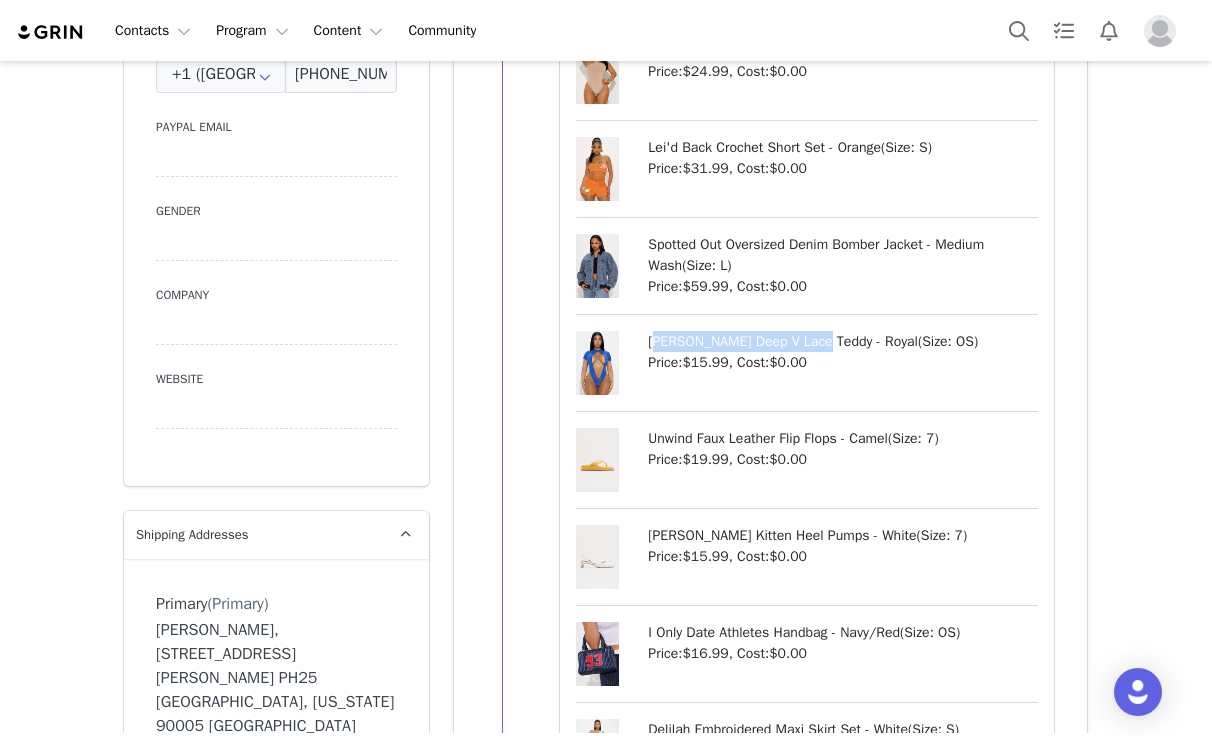 drag, startPoint x: 667, startPoint y: 391, endPoint x: 816, endPoint y: 384, distance: 149.16434 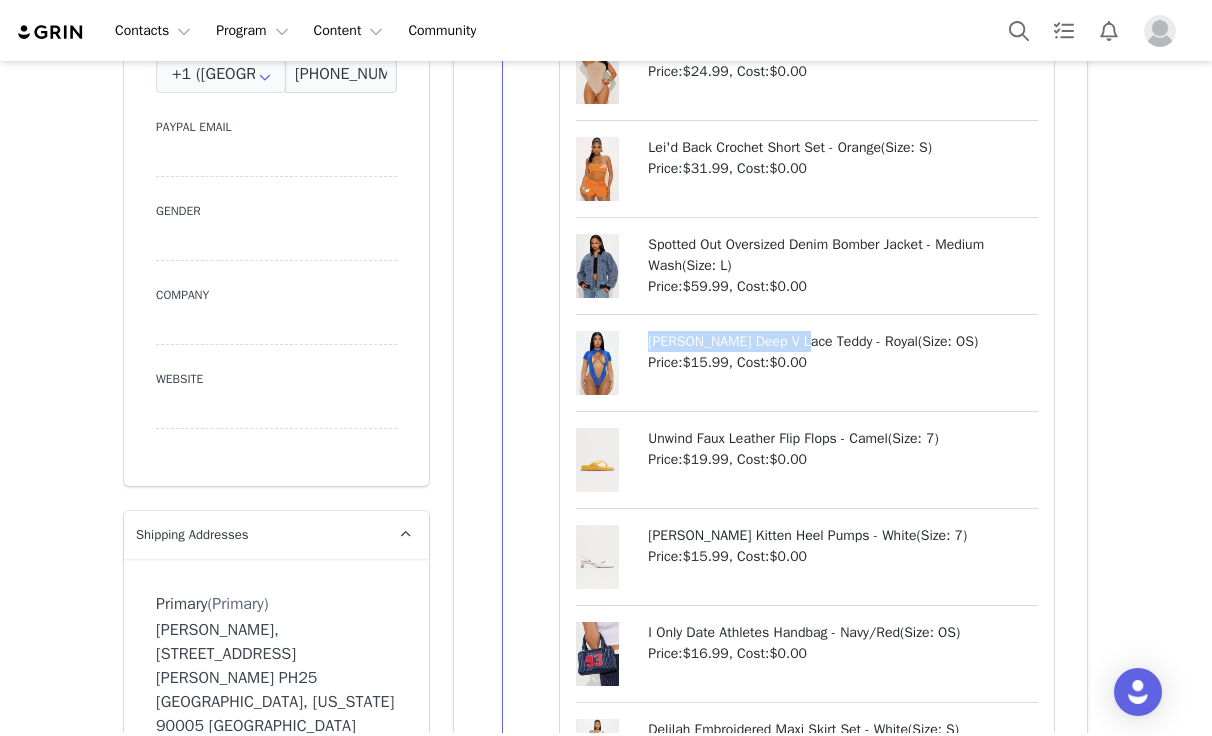 drag, startPoint x: 800, startPoint y: 382, endPoint x: 651, endPoint y: 378, distance: 149.05368 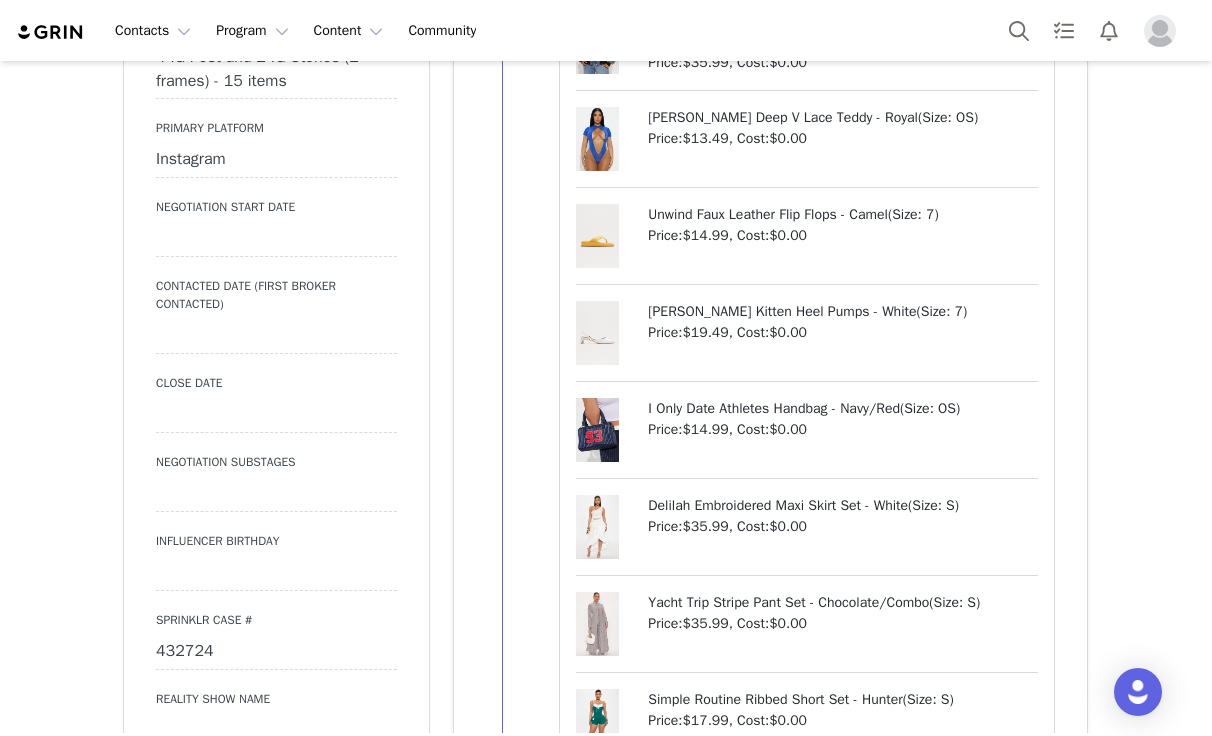 scroll, scrollTop: 3200, scrollLeft: 0, axis: vertical 